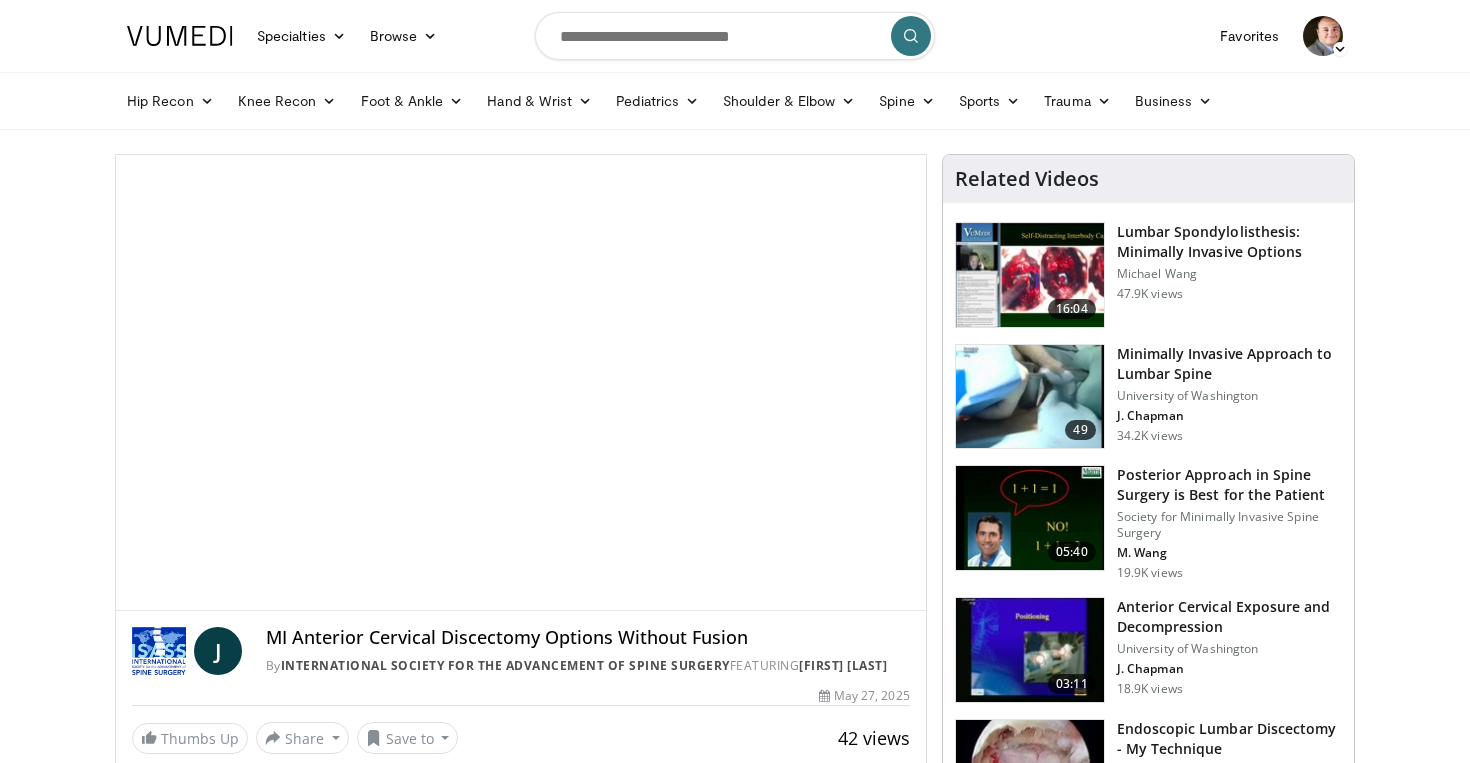 scroll, scrollTop: 0, scrollLeft: 0, axis: both 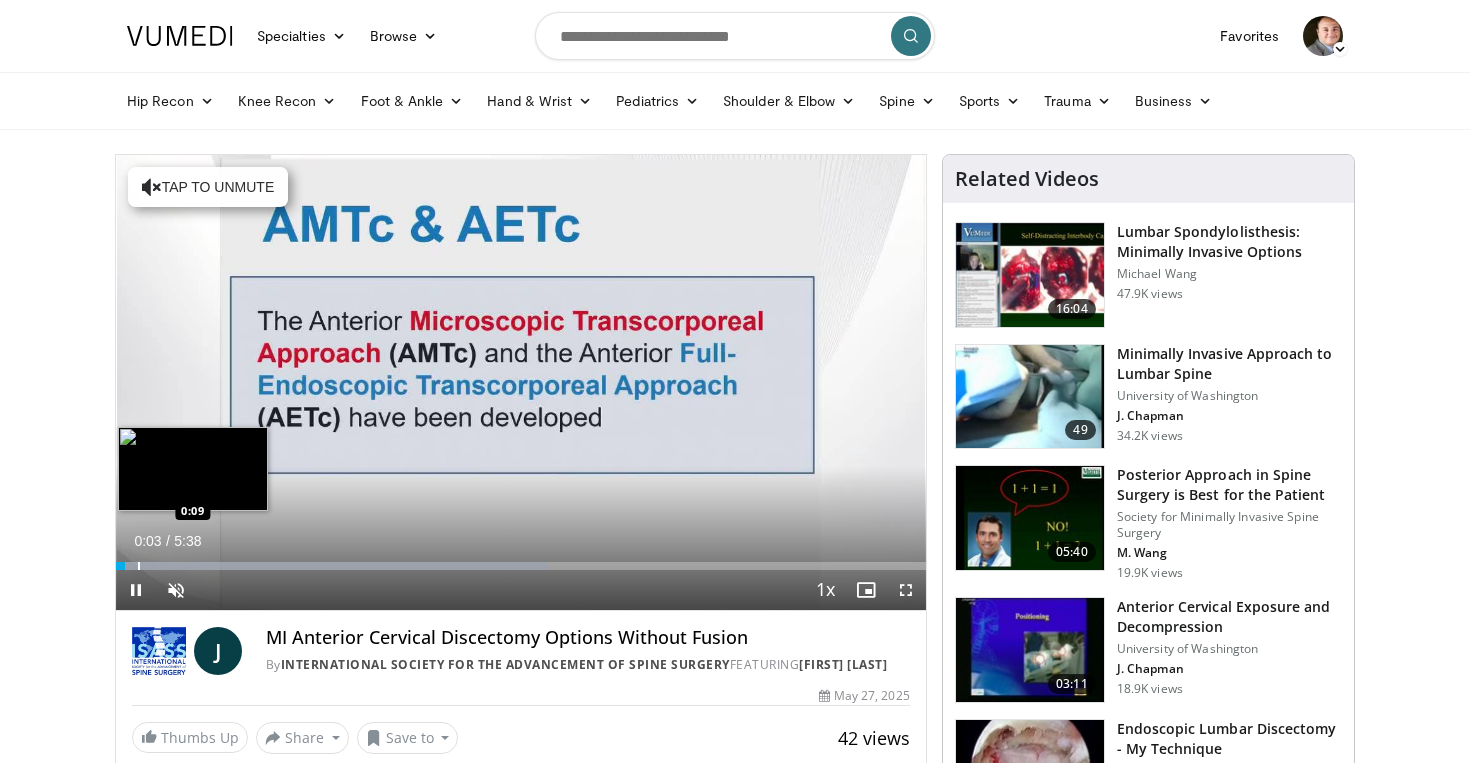 click at bounding box center (139, 566) 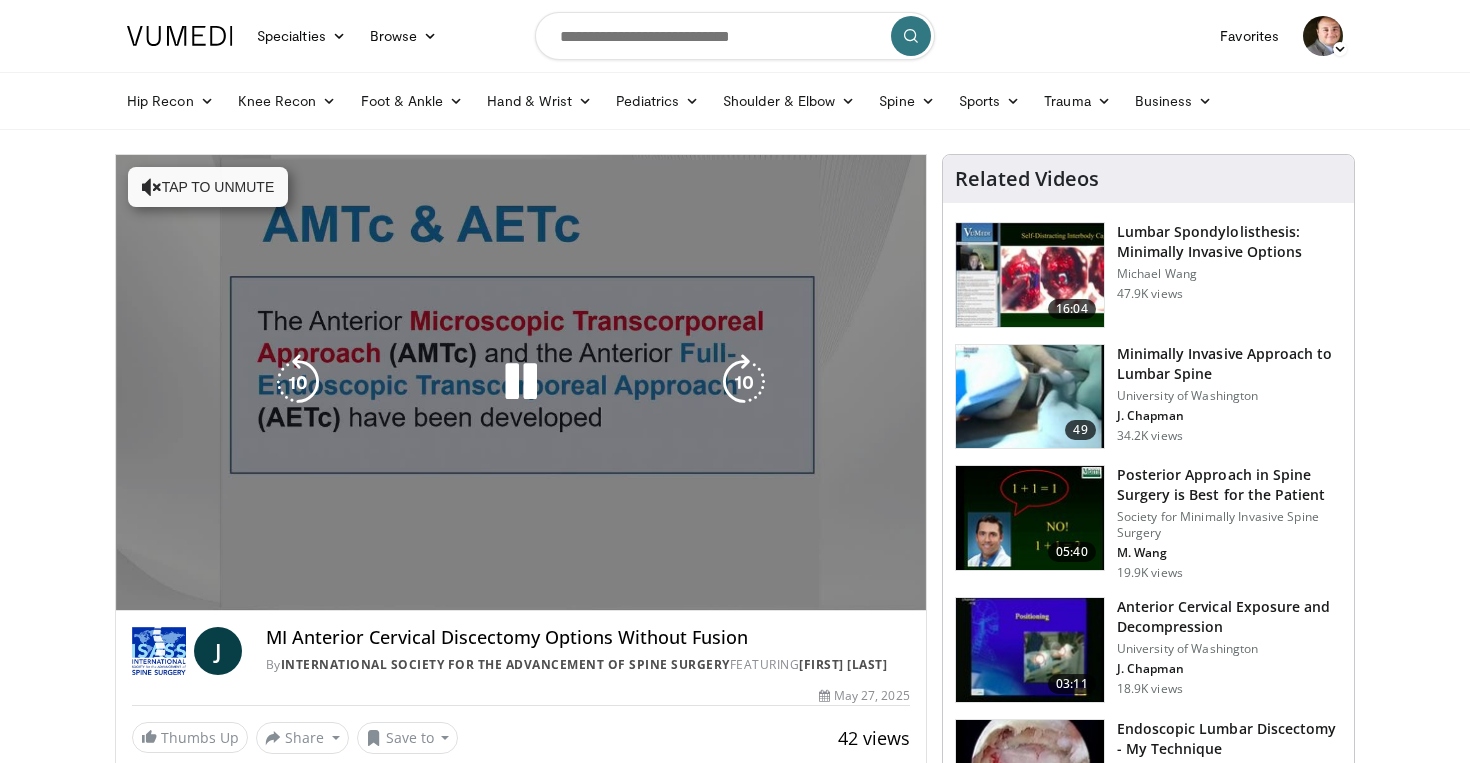 click at bounding box center [511, 606] 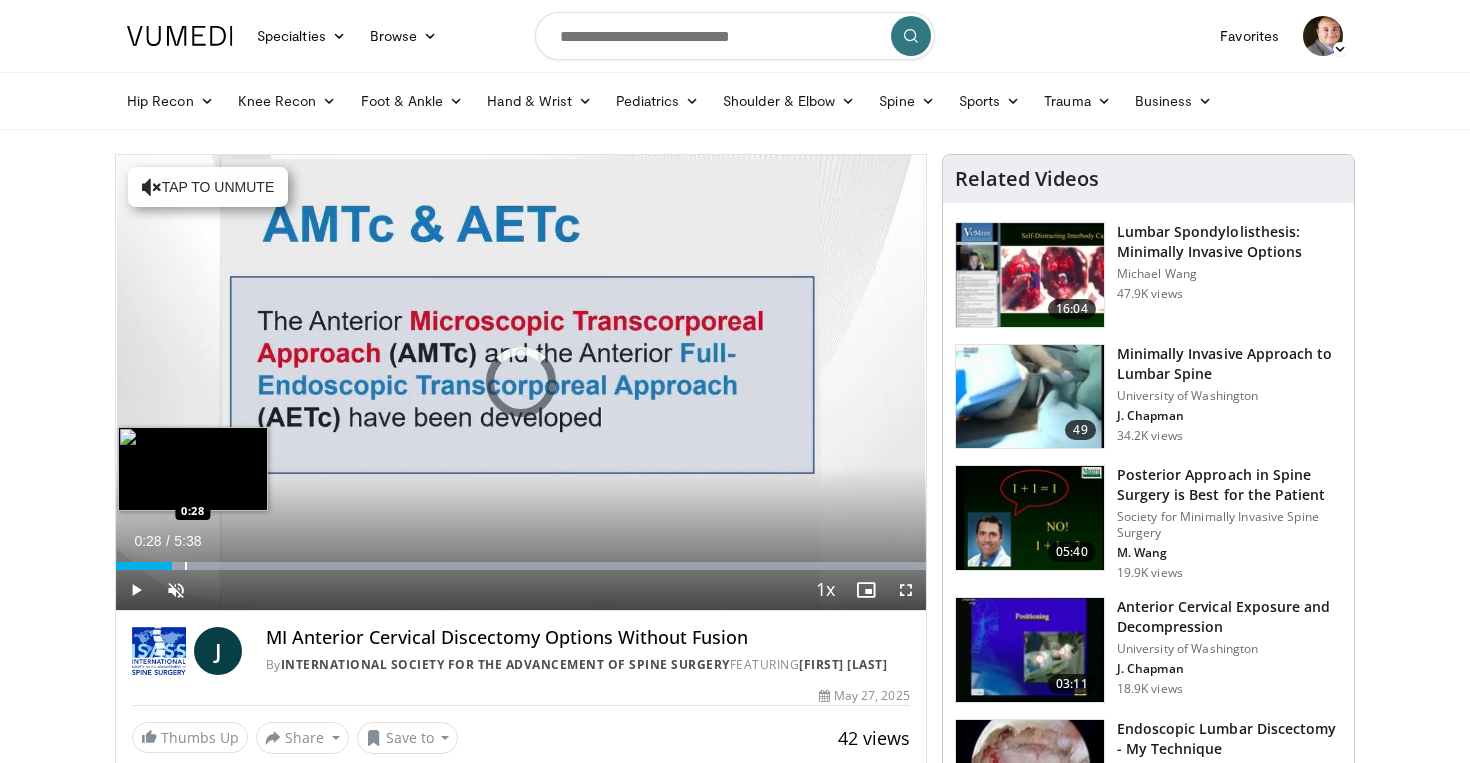 click at bounding box center [186, 566] 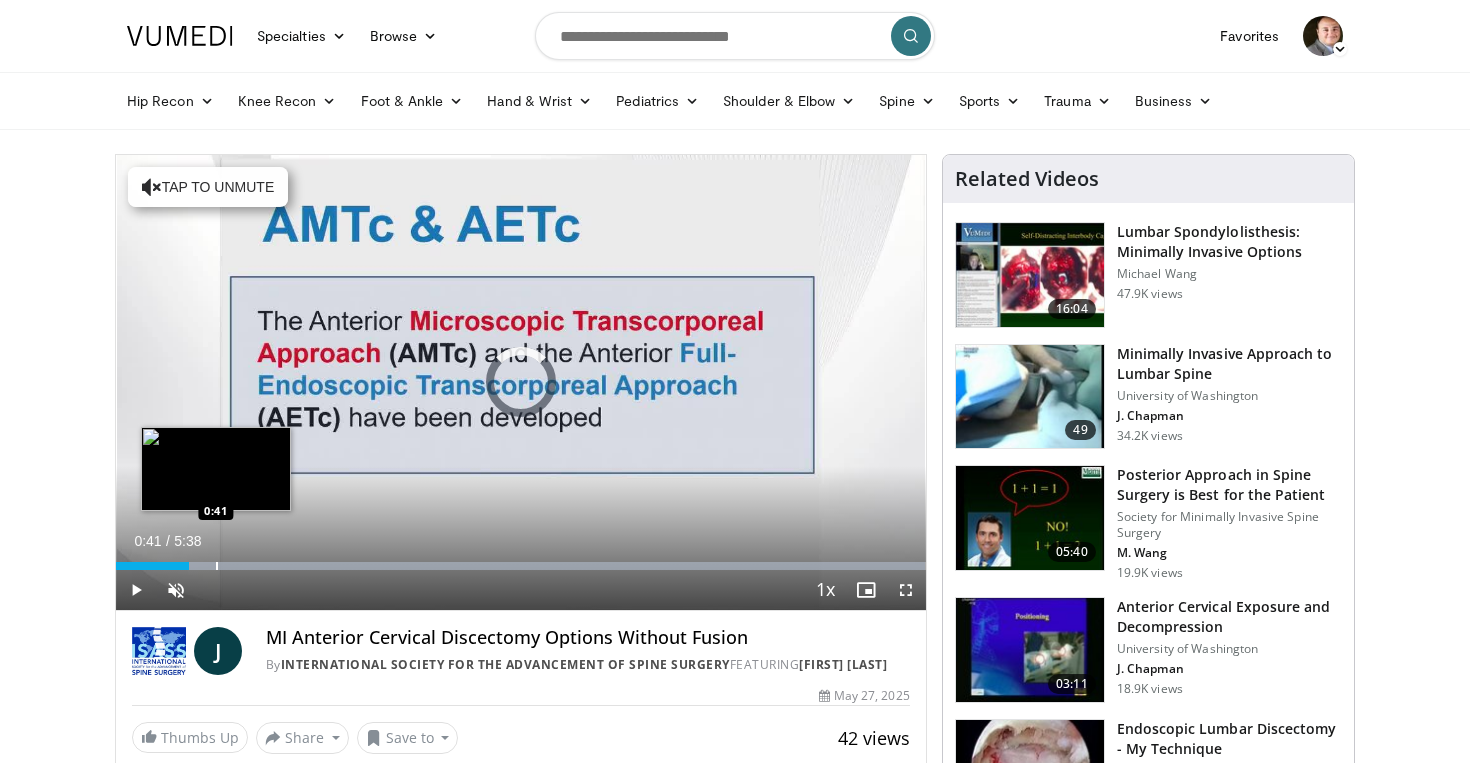 click at bounding box center (217, 566) 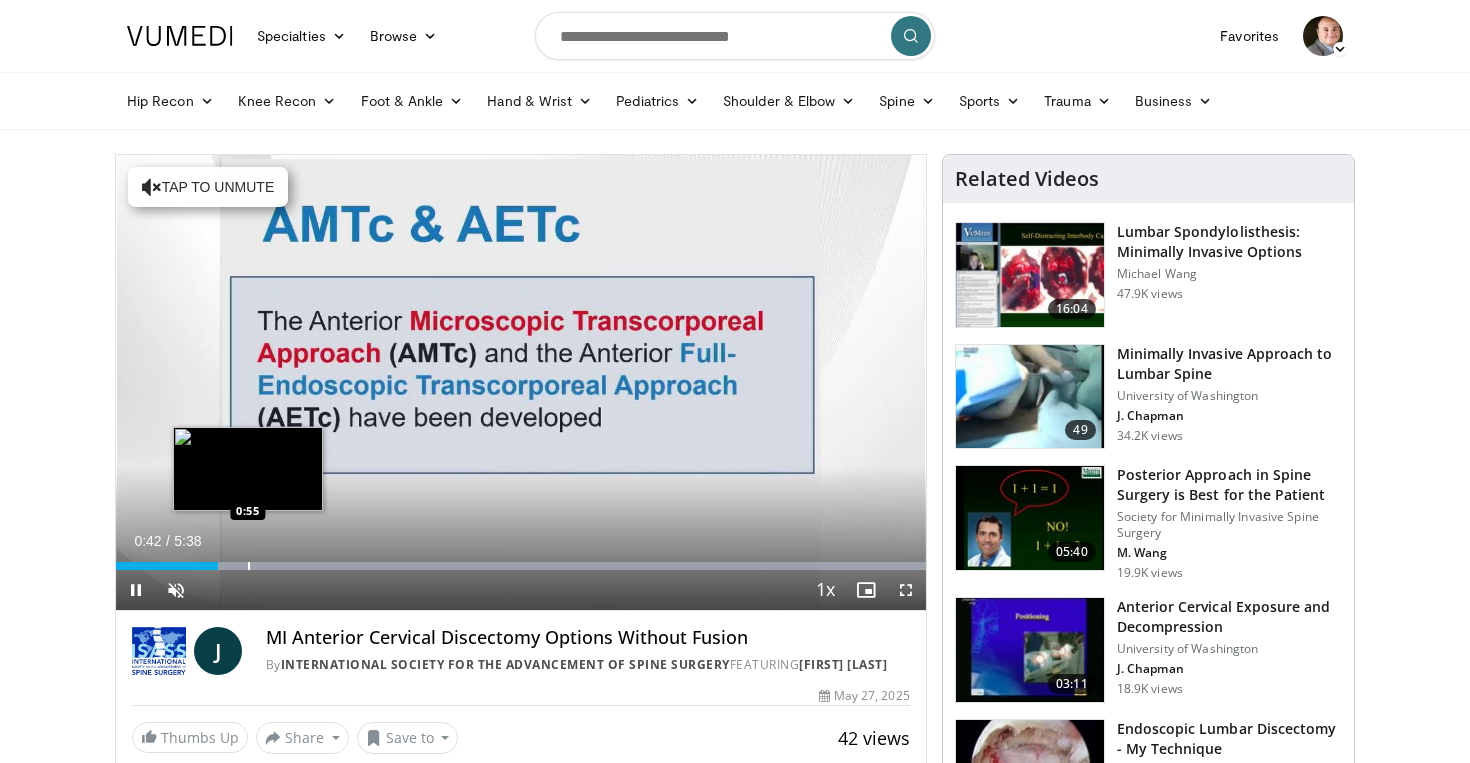 click at bounding box center [249, 566] 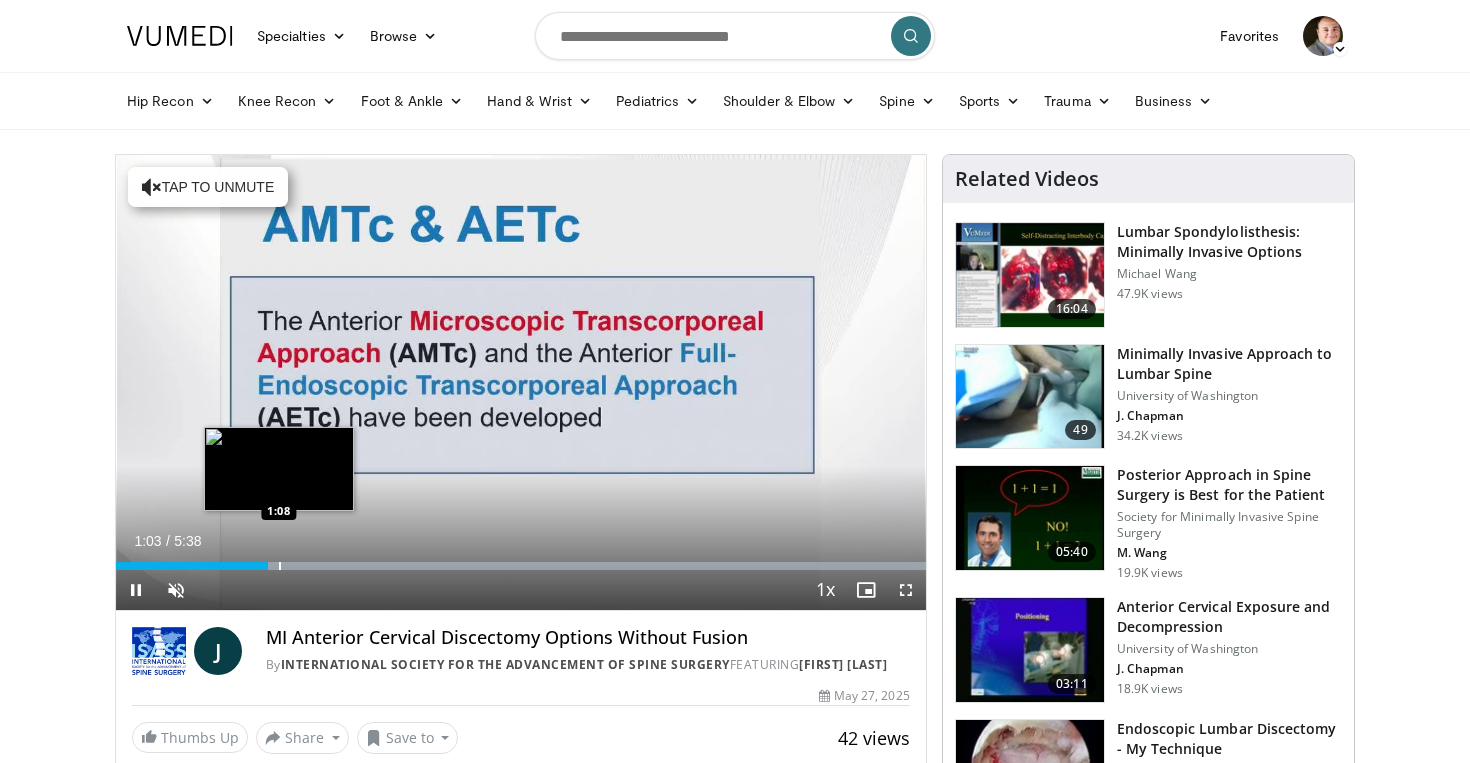 click at bounding box center [280, 566] 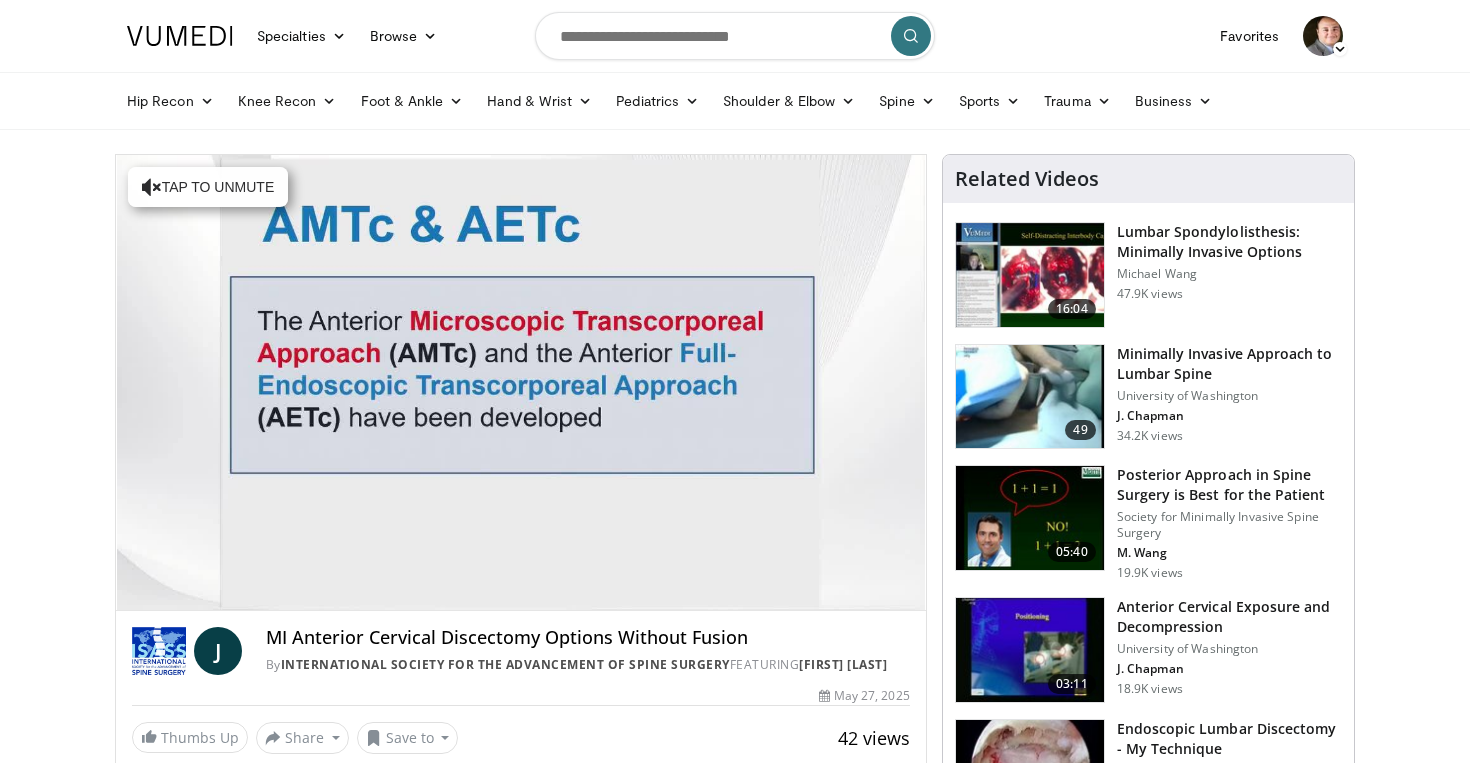 click on "10 seconds
Tap to unmute" at bounding box center (521, 382) 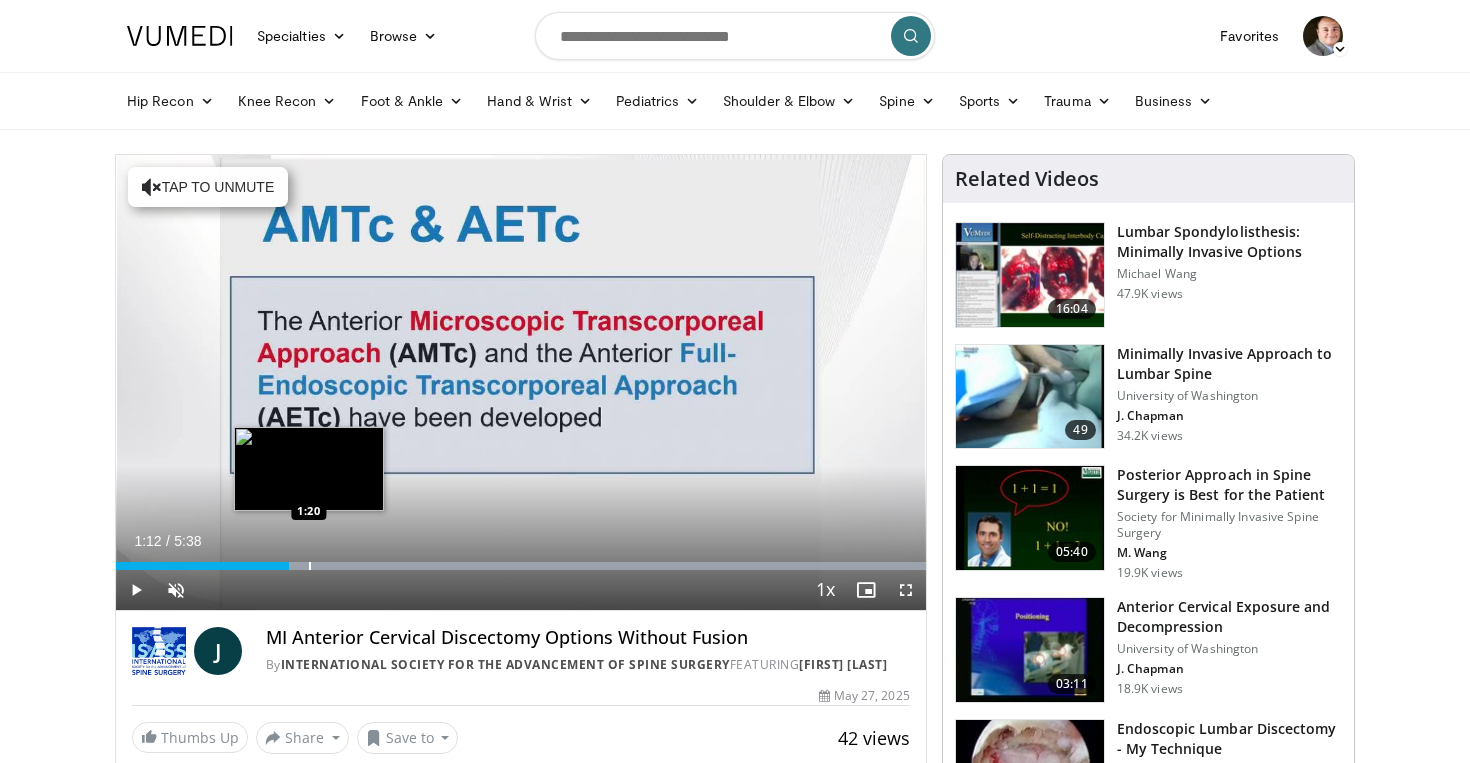 click at bounding box center [310, 566] 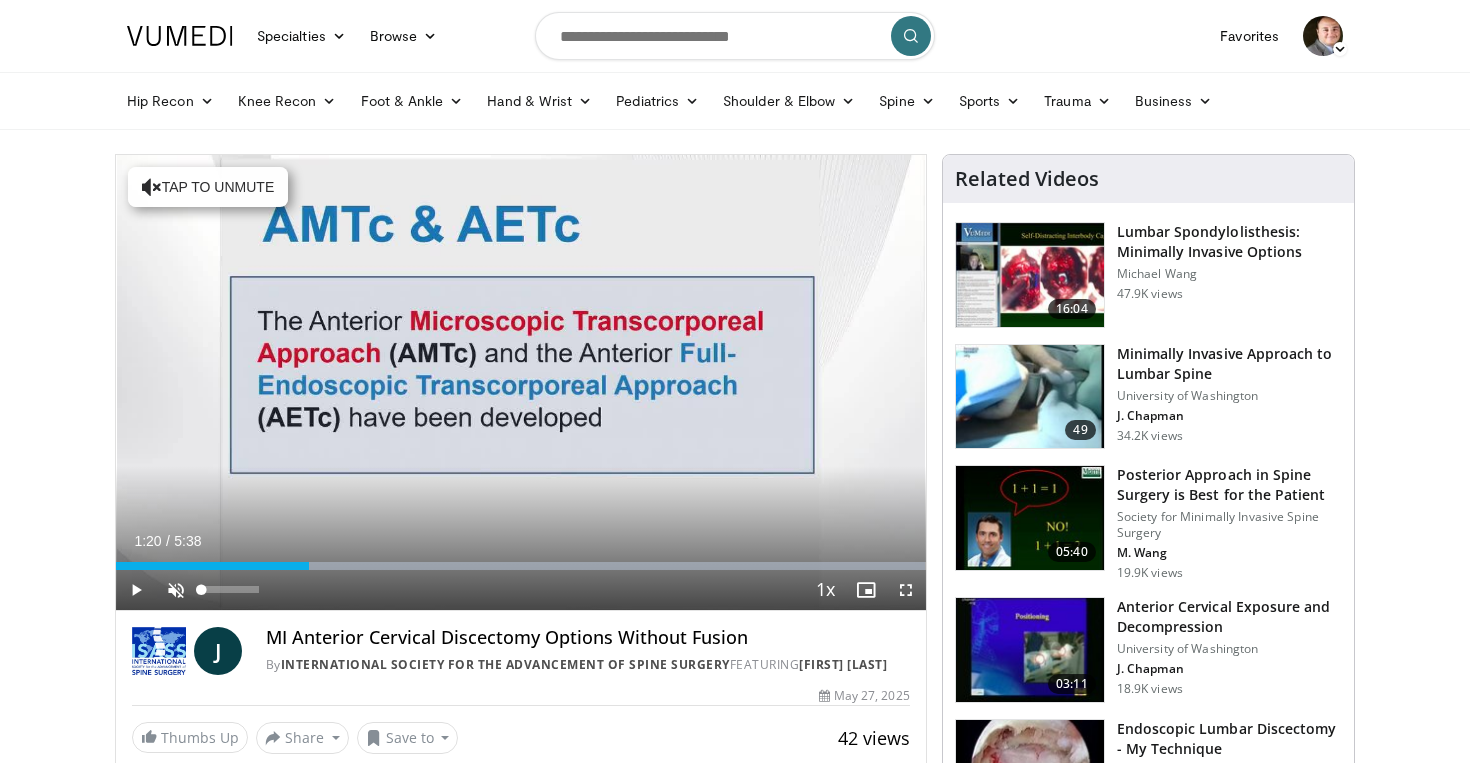 click at bounding box center (176, 590) 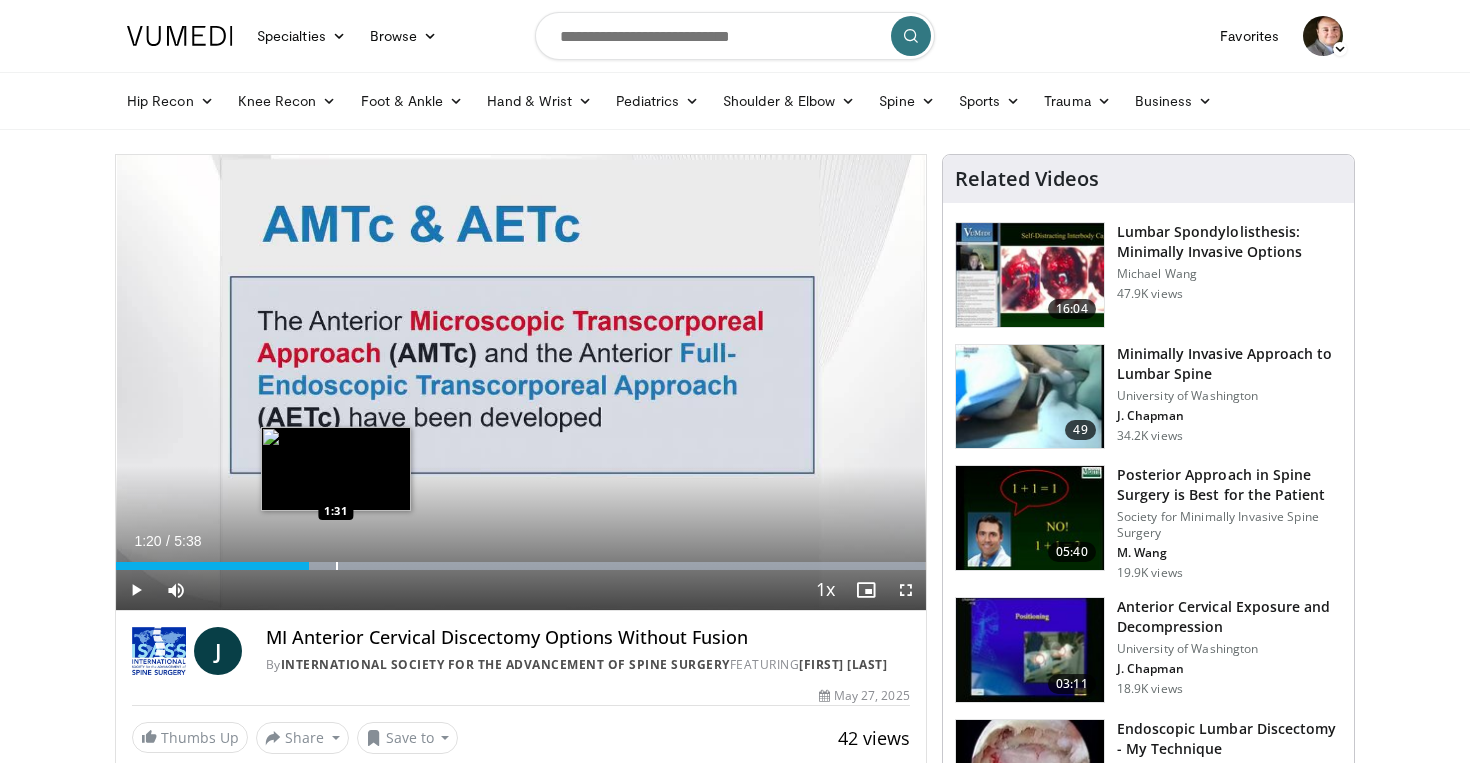 click at bounding box center [337, 566] 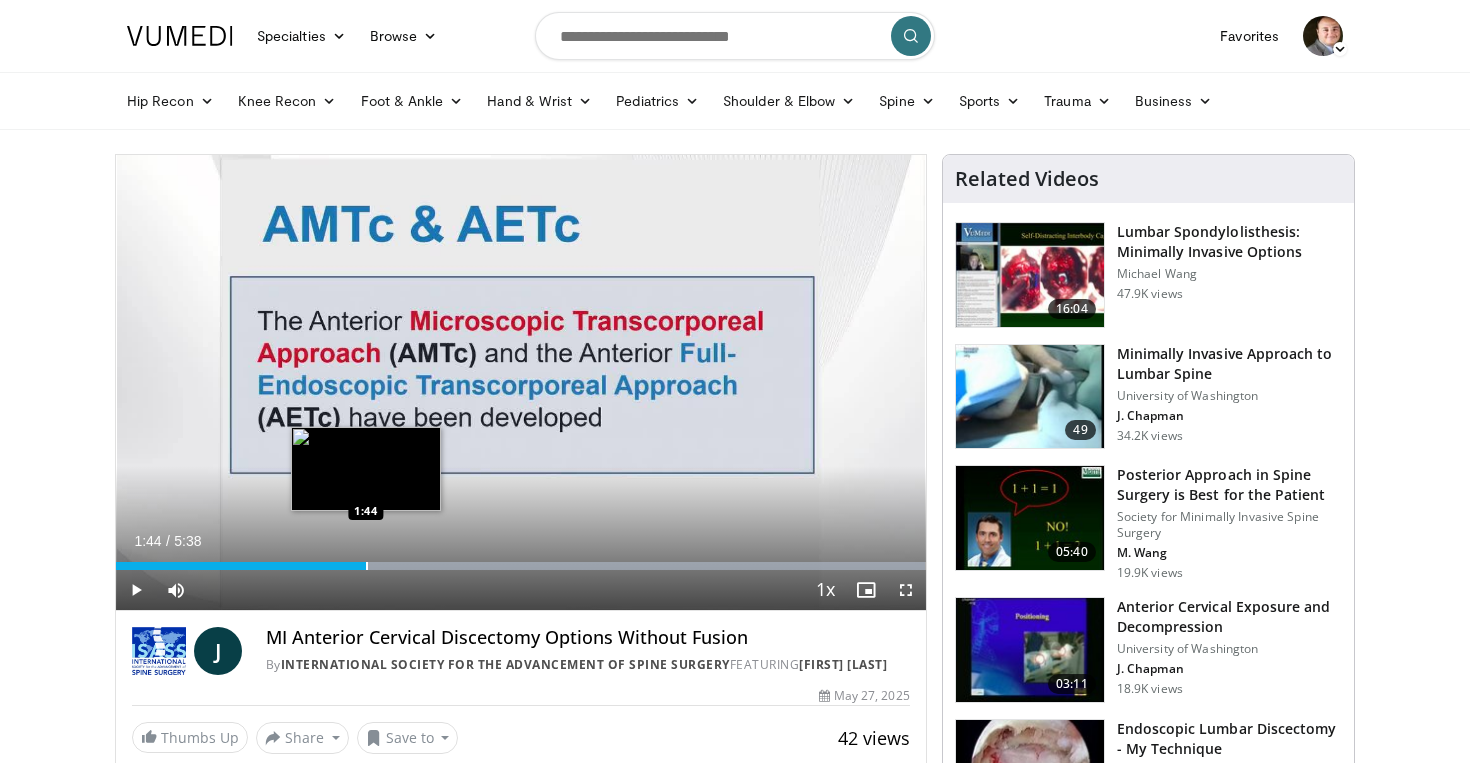 click on "Loaded :  99.98% 1:31 1:44" at bounding box center (521, 560) 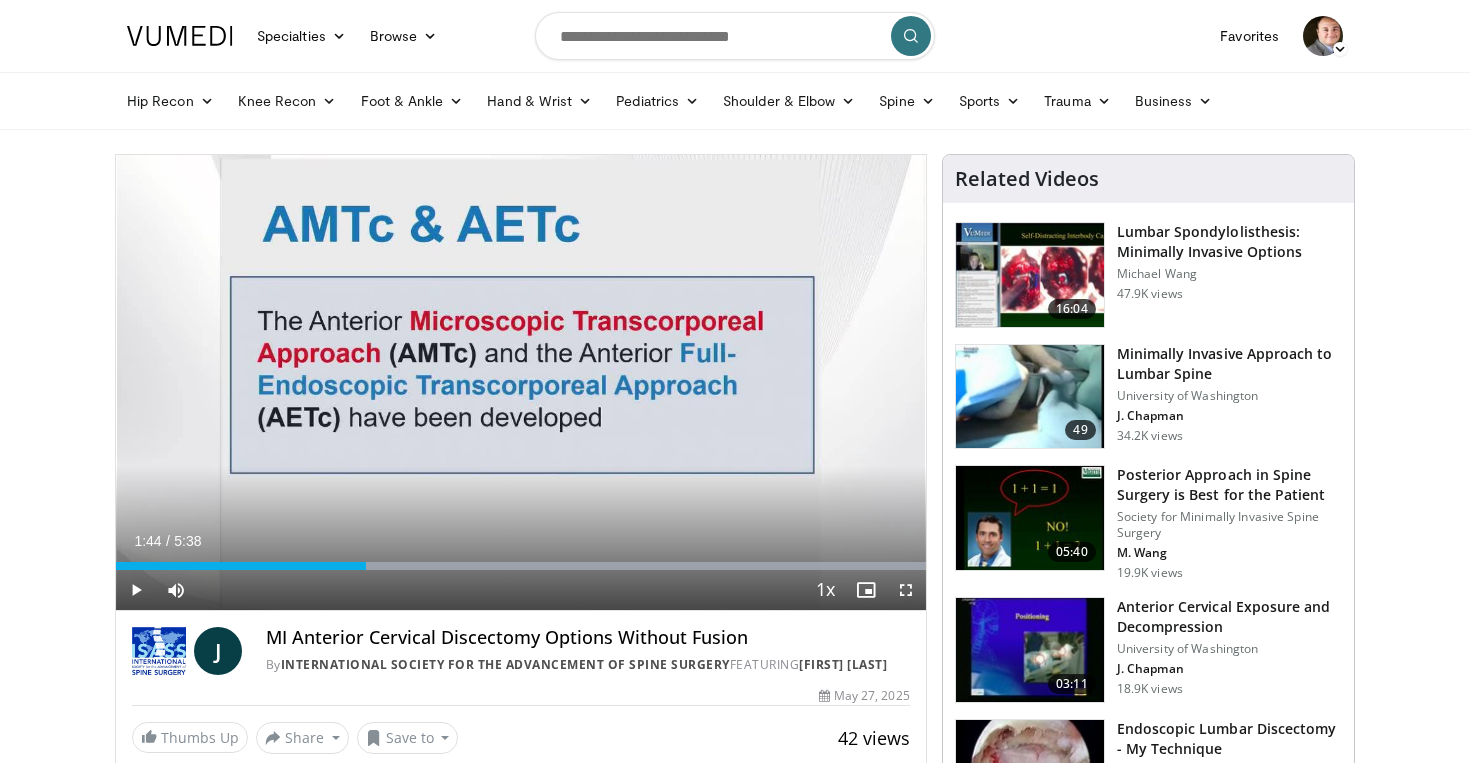 click at bounding box center [906, 590] 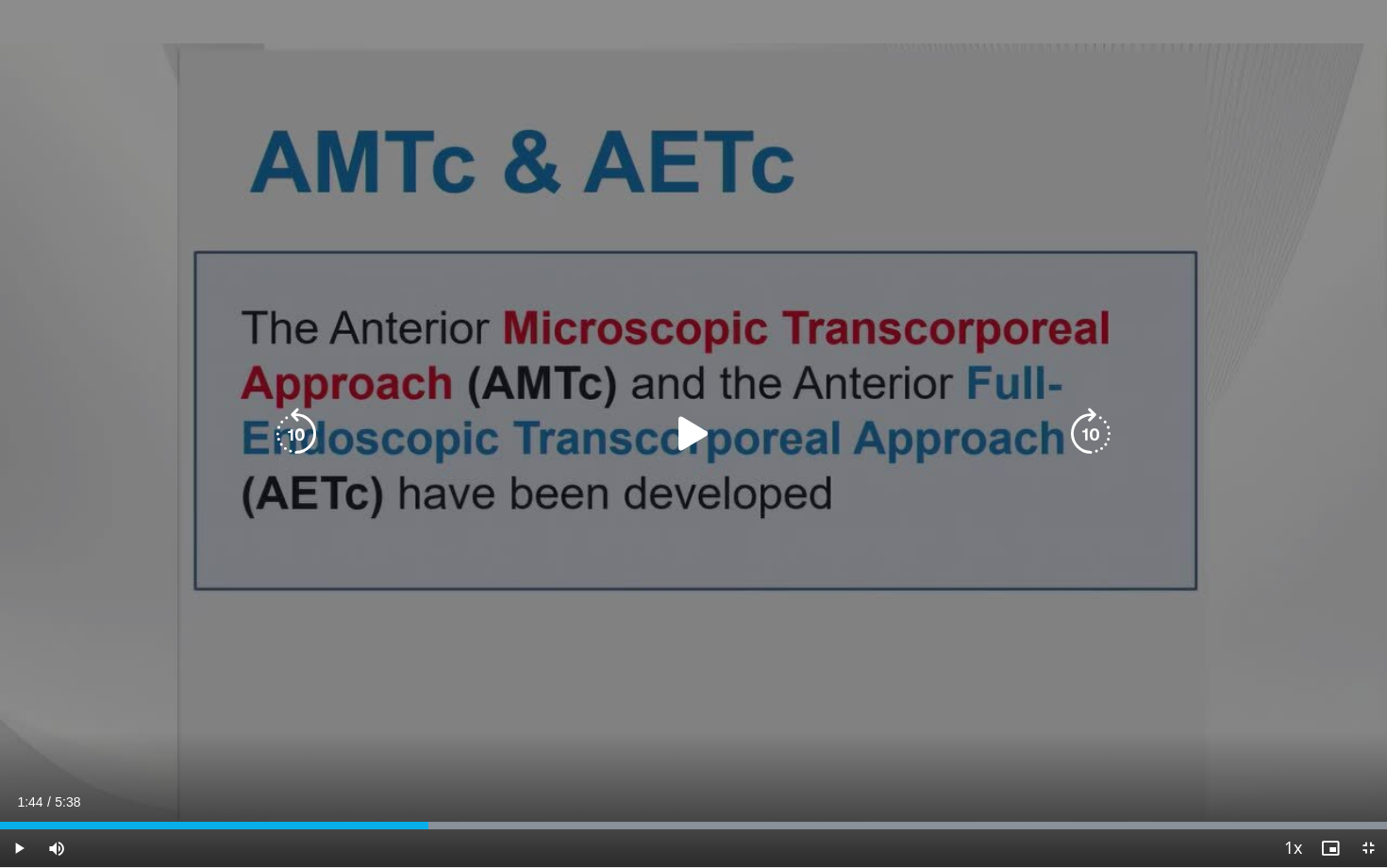click at bounding box center (694, 434) 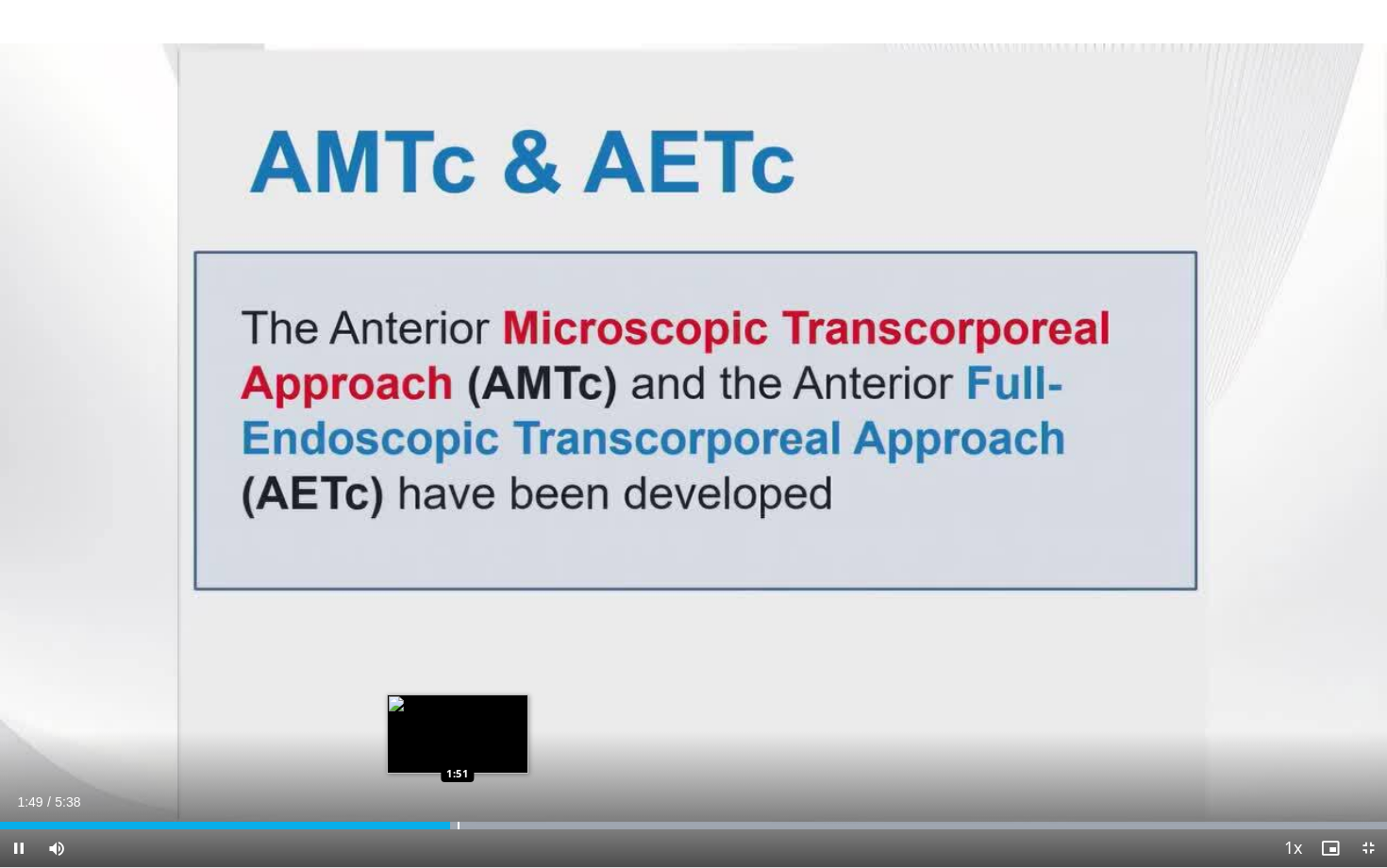 click at bounding box center (459, 826) 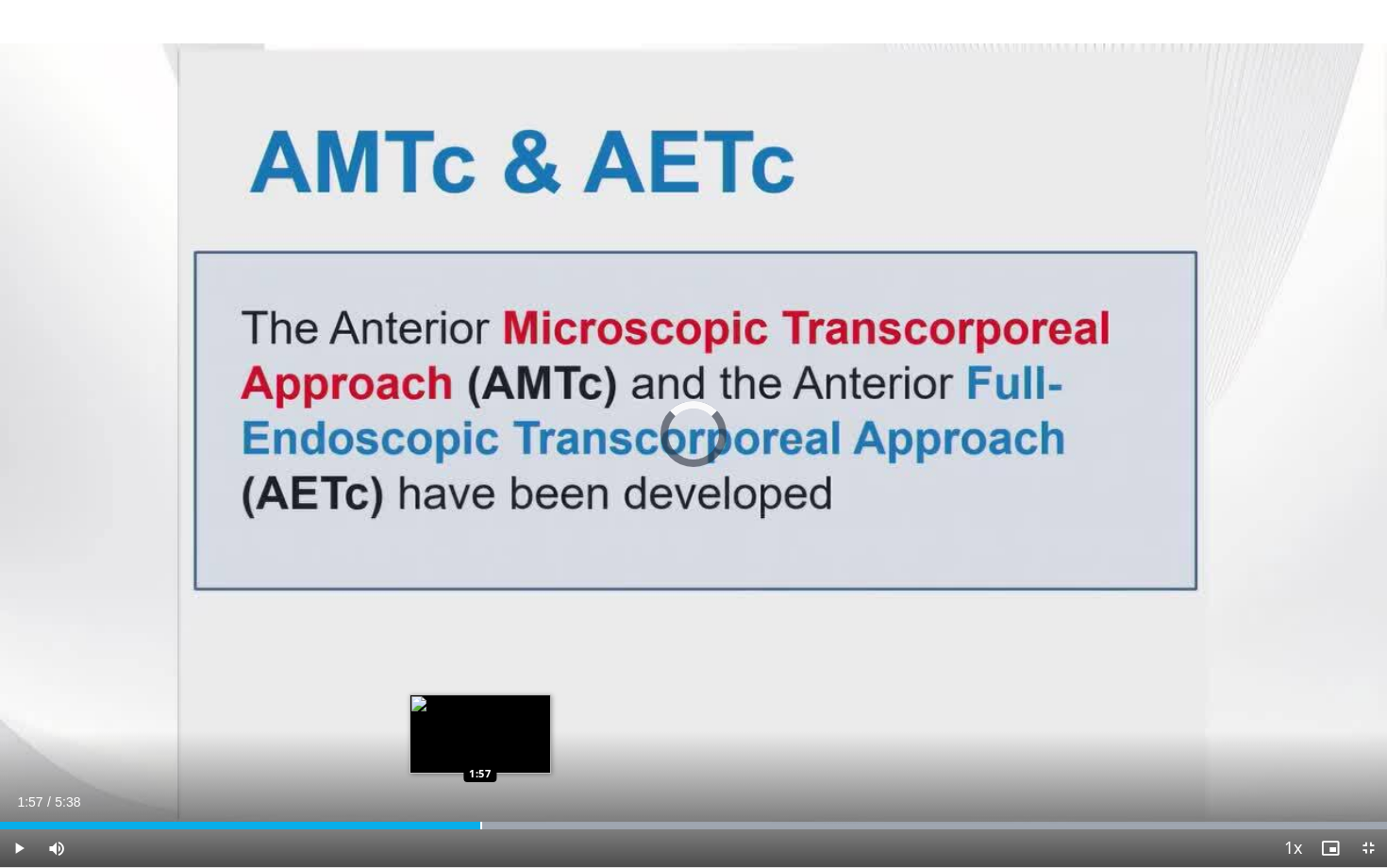 click at bounding box center (481, 826) 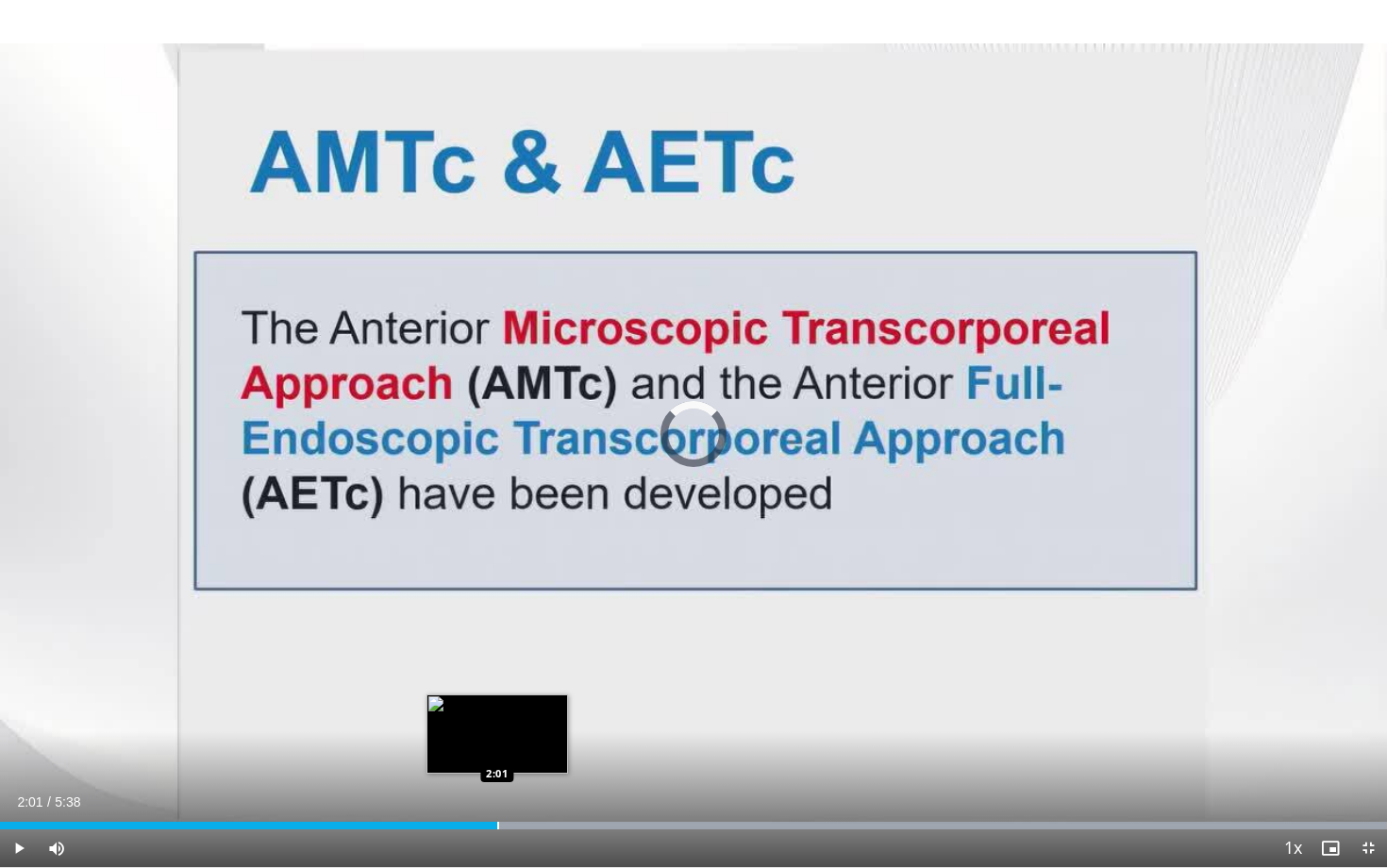 click at bounding box center [498, 826] 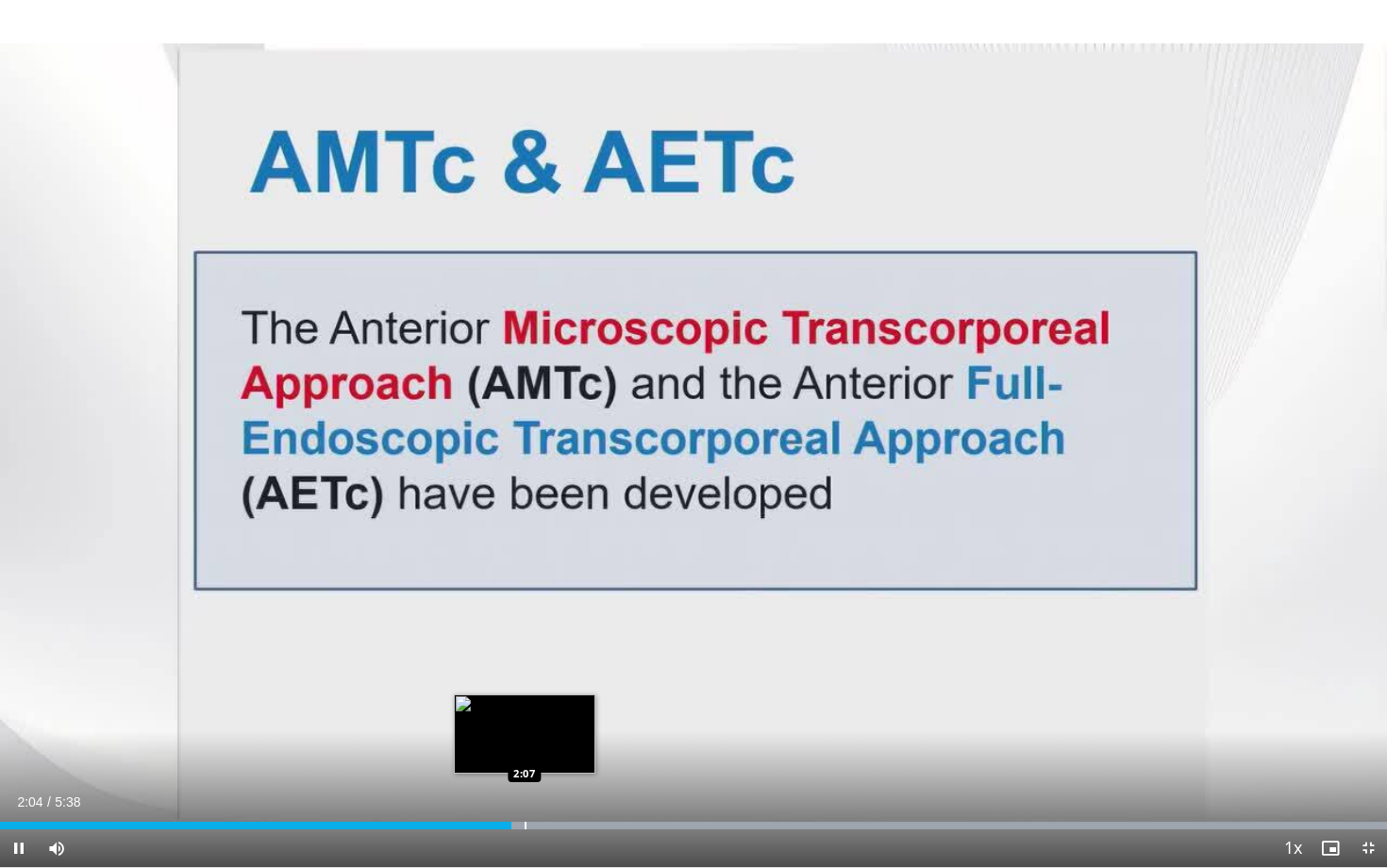 click at bounding box center (526, 826) 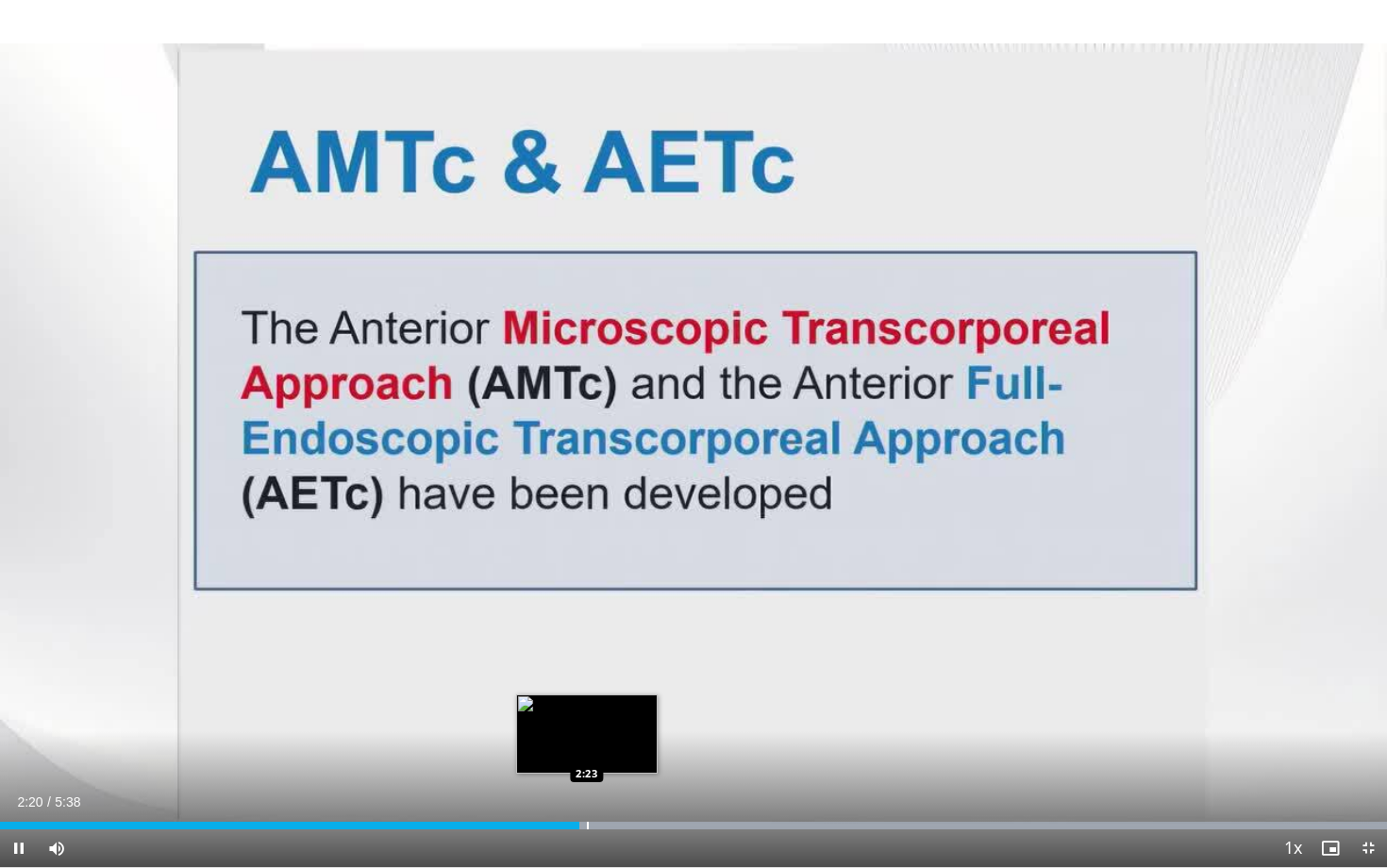 click at bounding box center [588, 826] 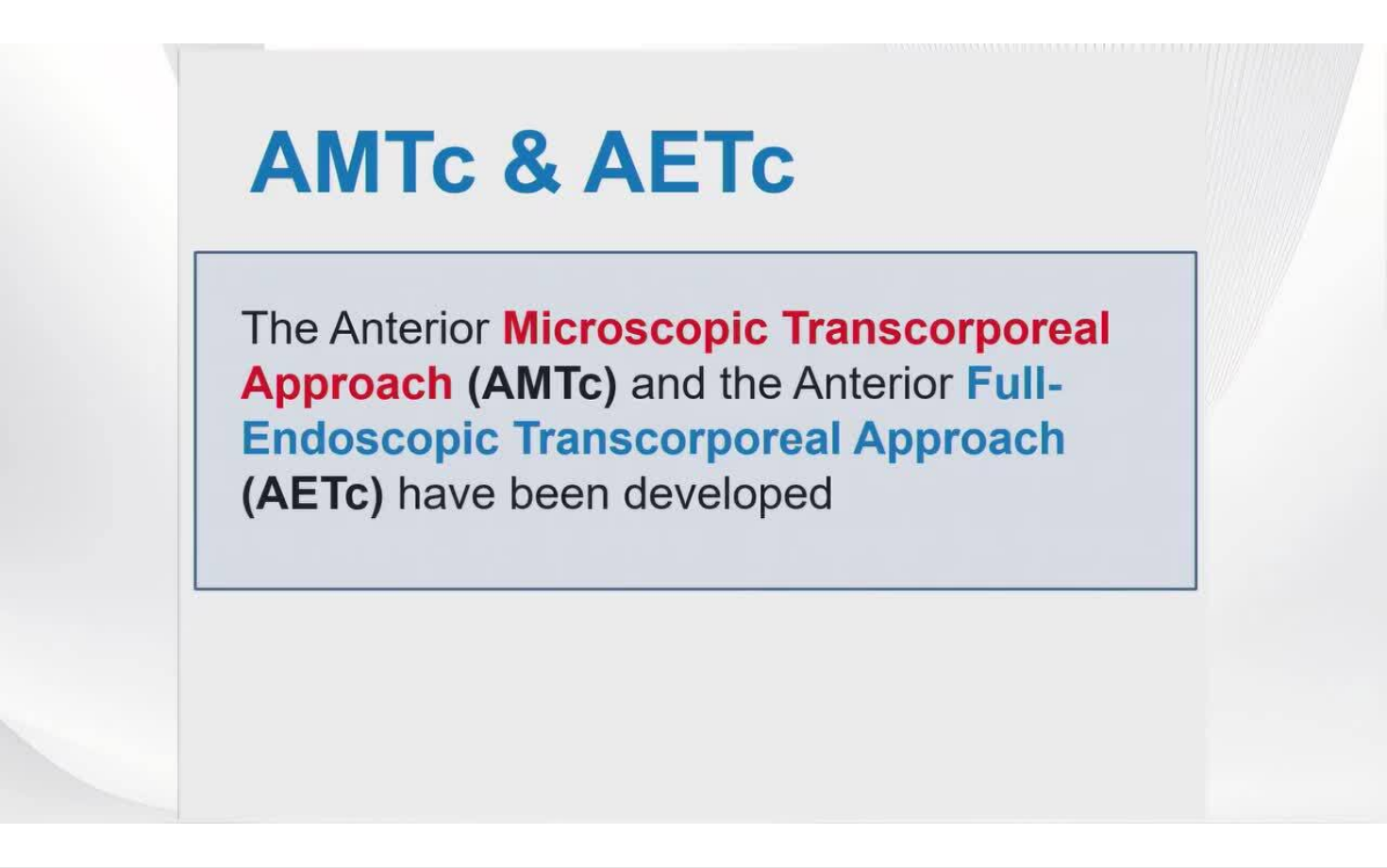 click on "**********" at bounding box center (694, 434) 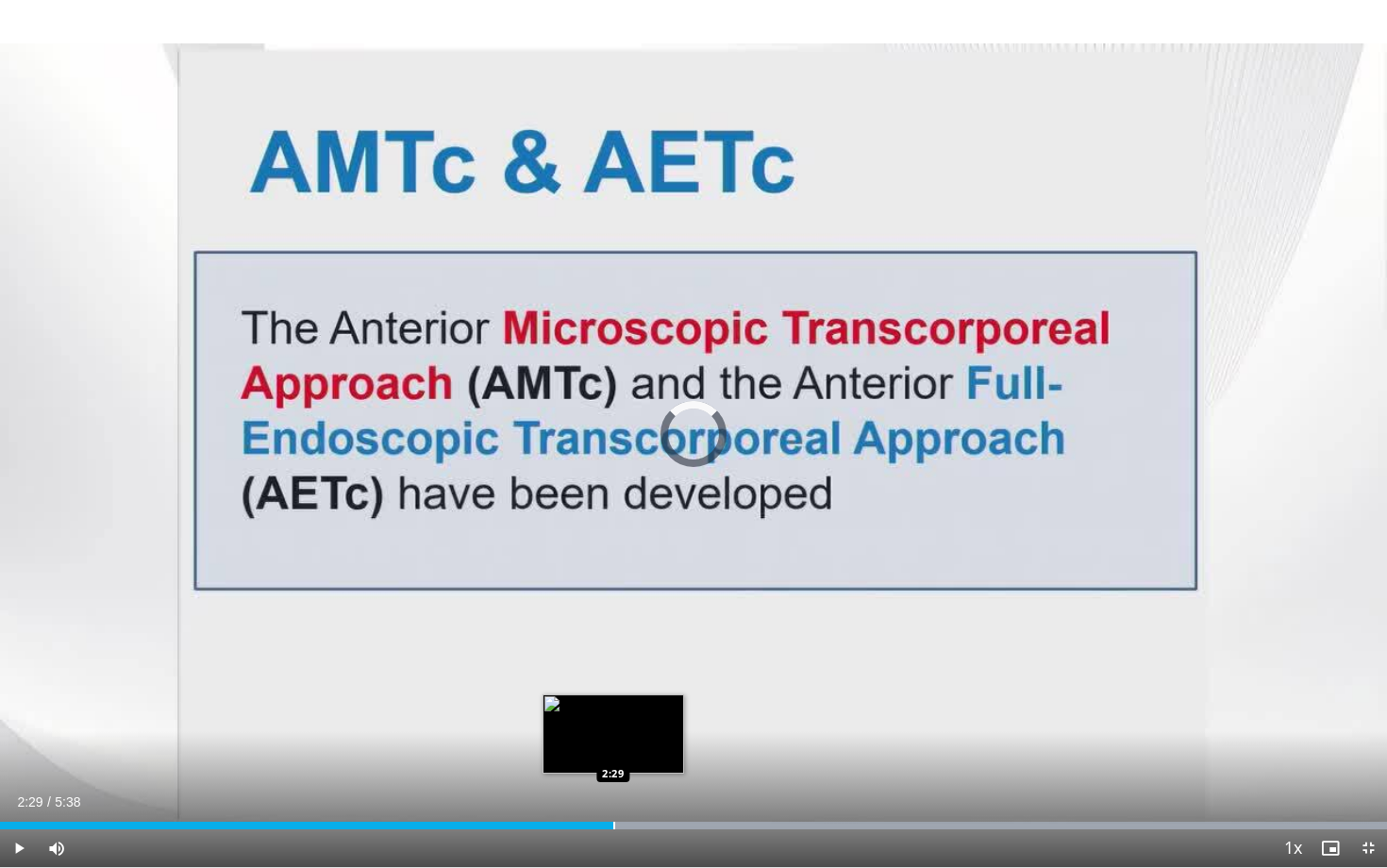 click at bounding box center [614, 826] 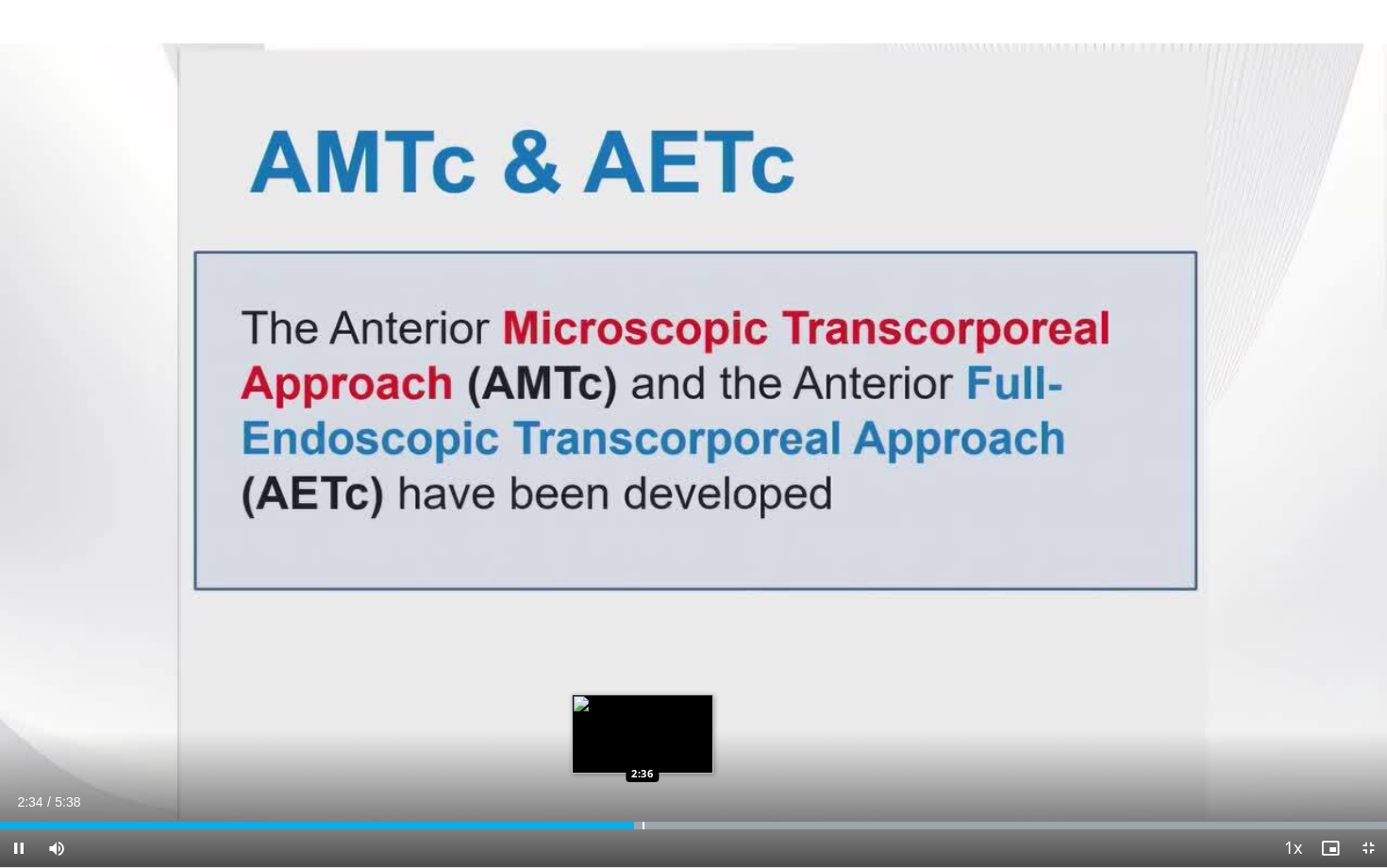click at bounding box center (643, 826) 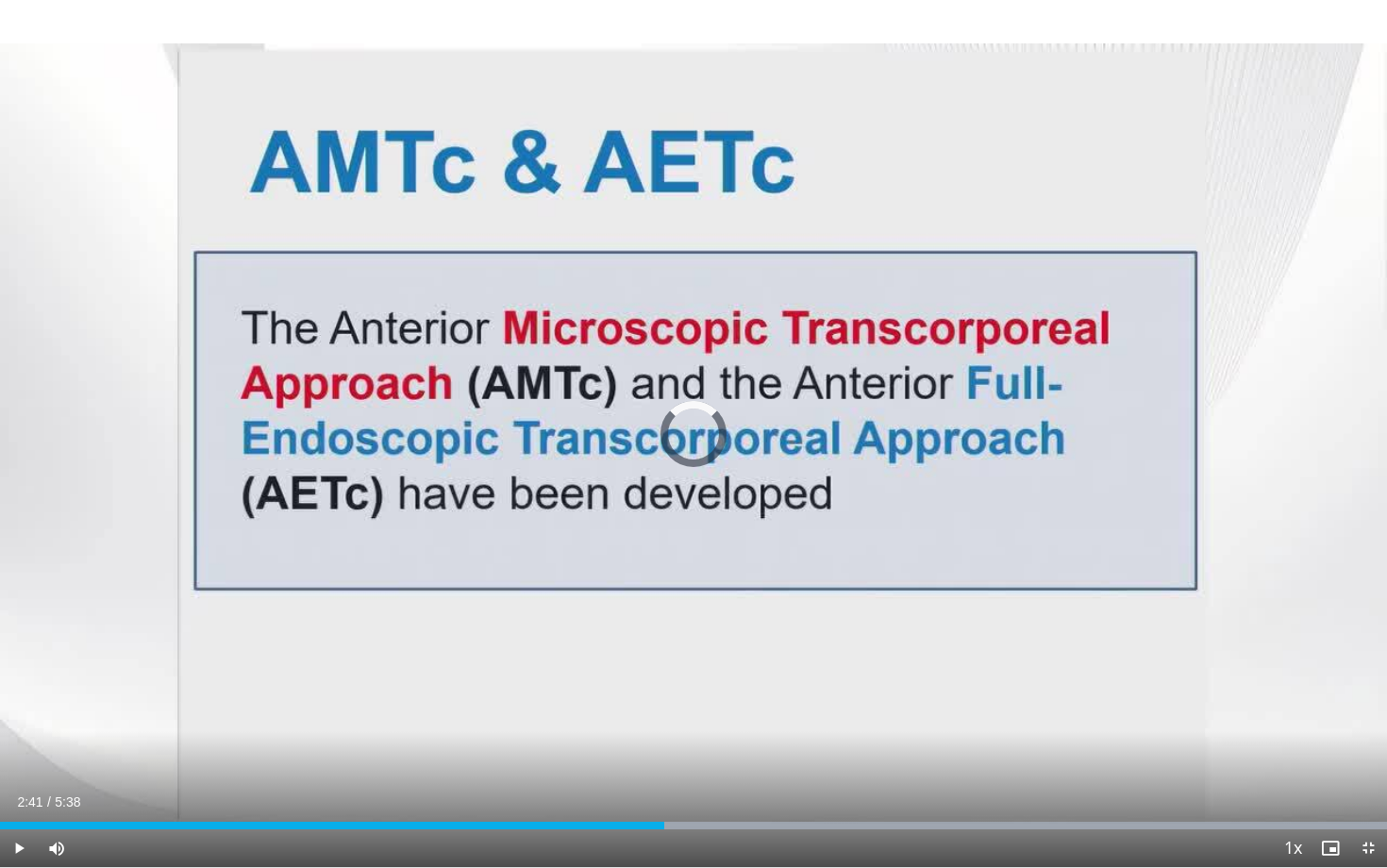 click at bounding box center [665, 826] 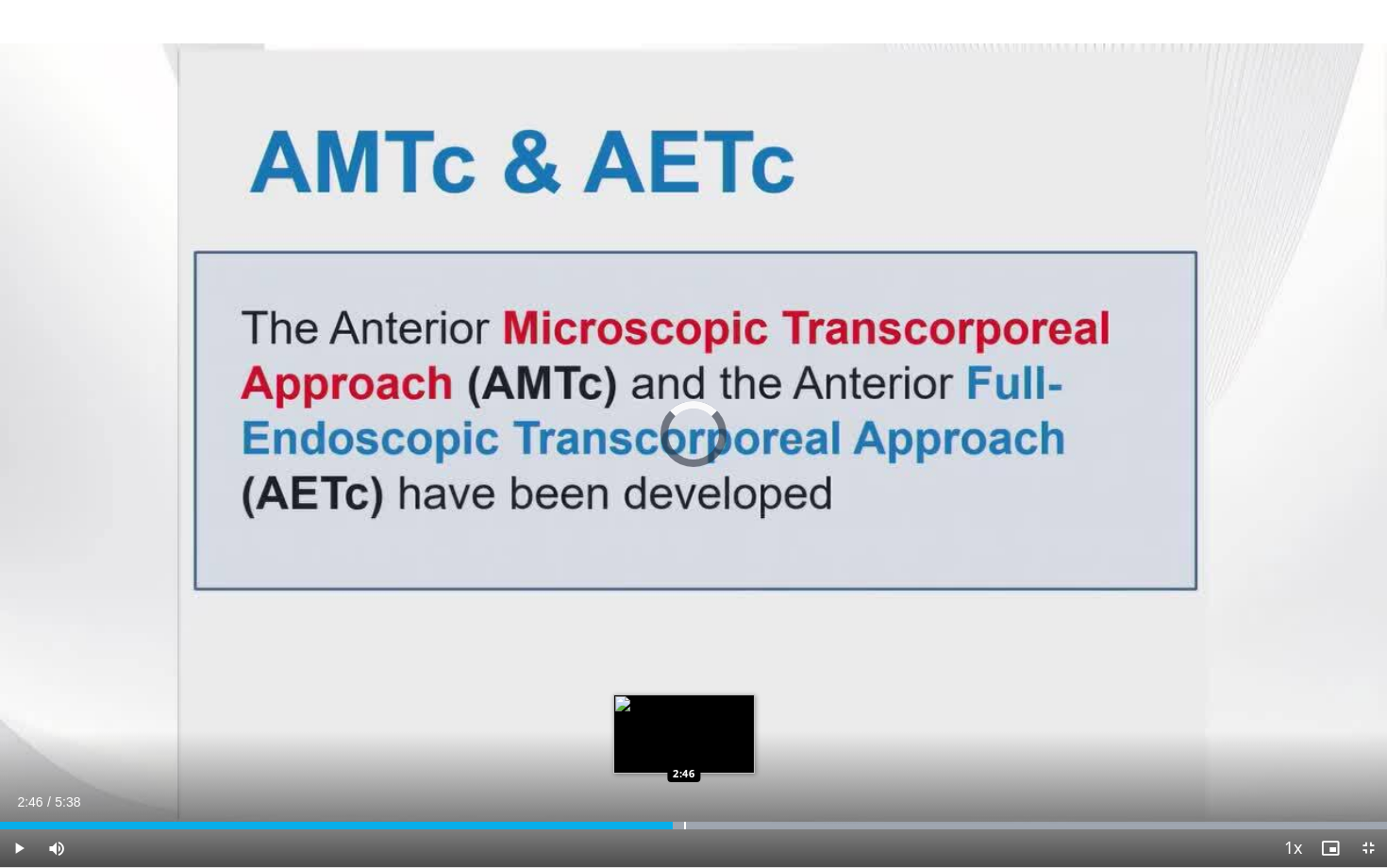 click at bounding box center (685, 826) 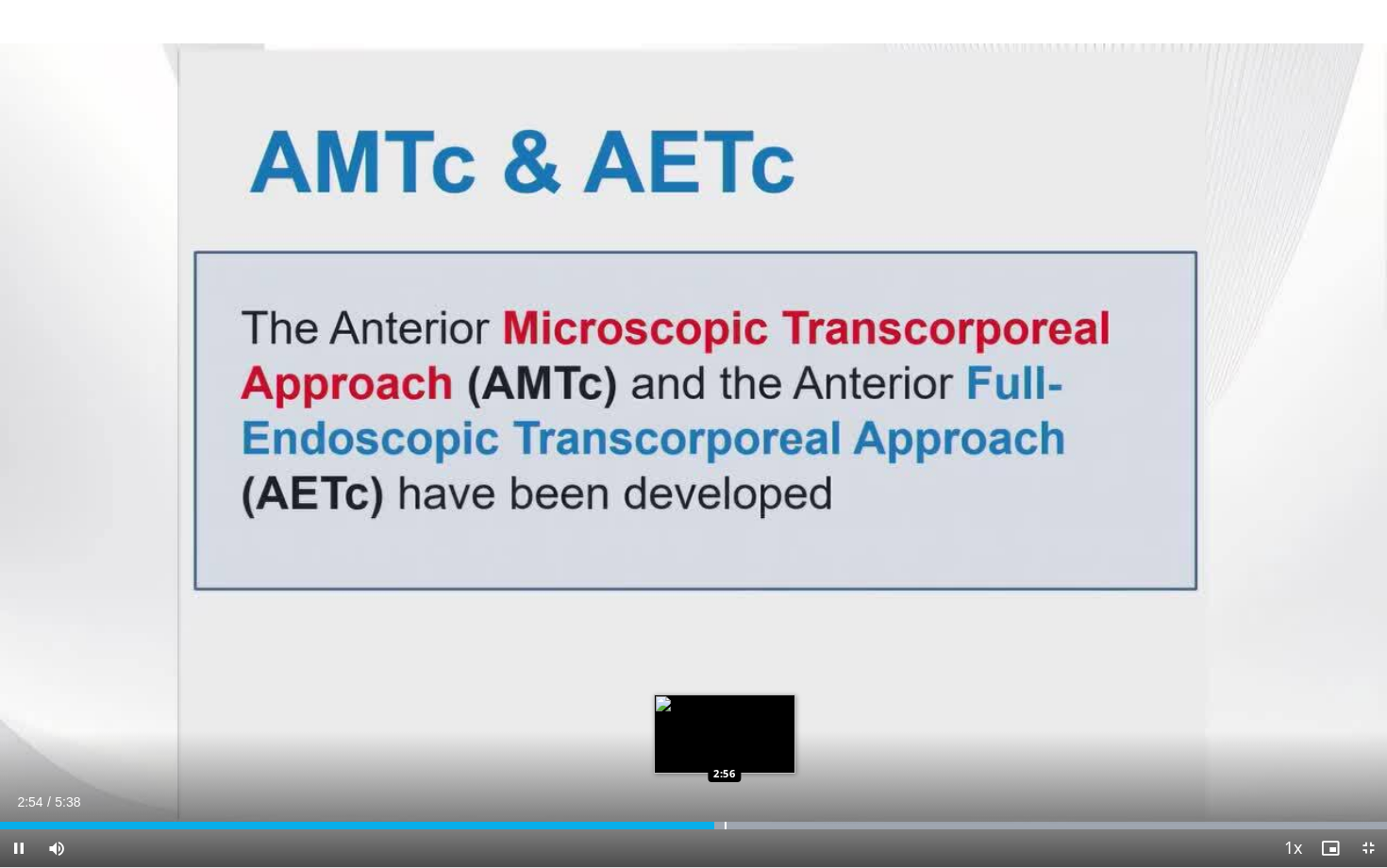 click at bounding box center (726, 826) 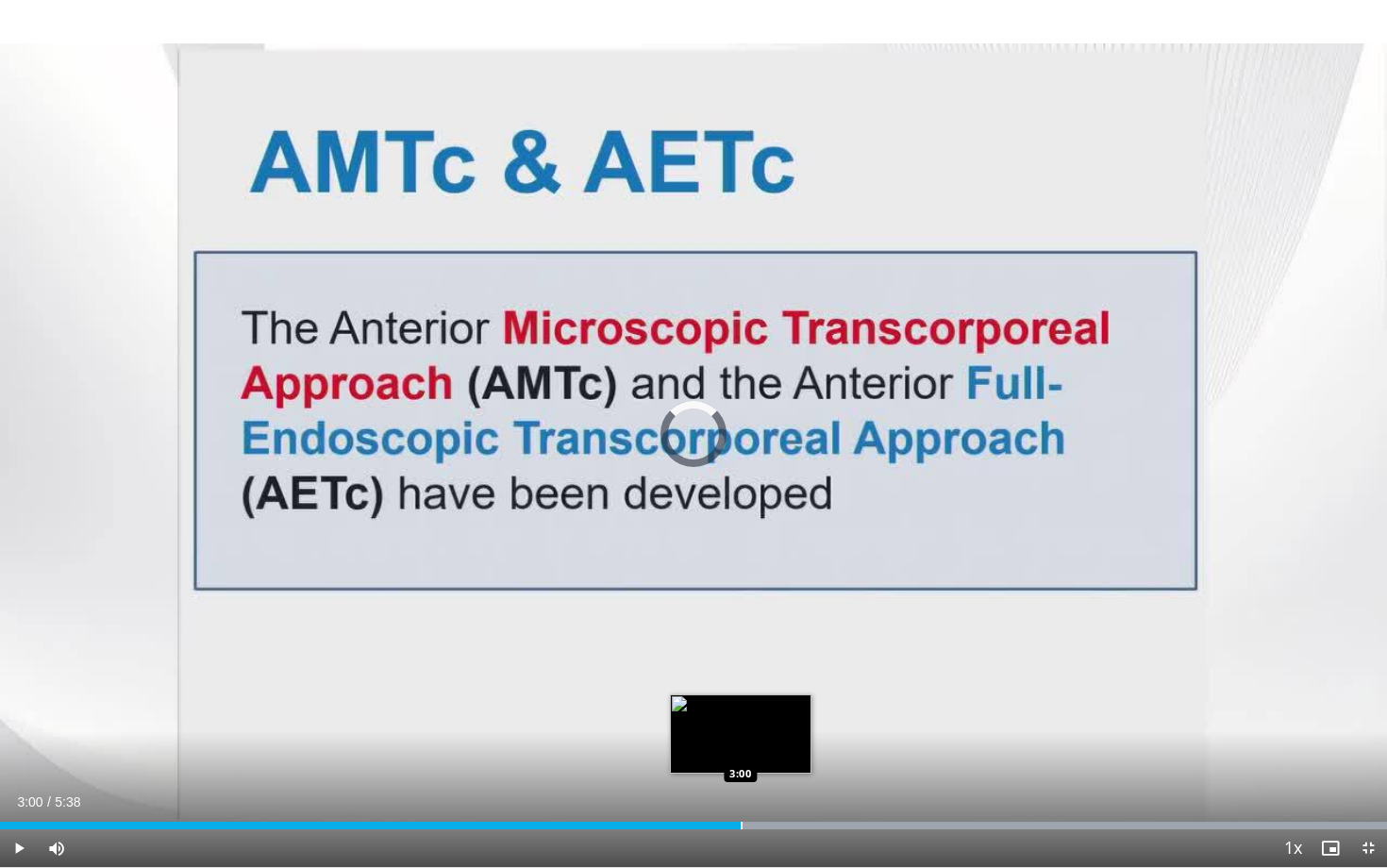 click at bounding box center [742, 826] 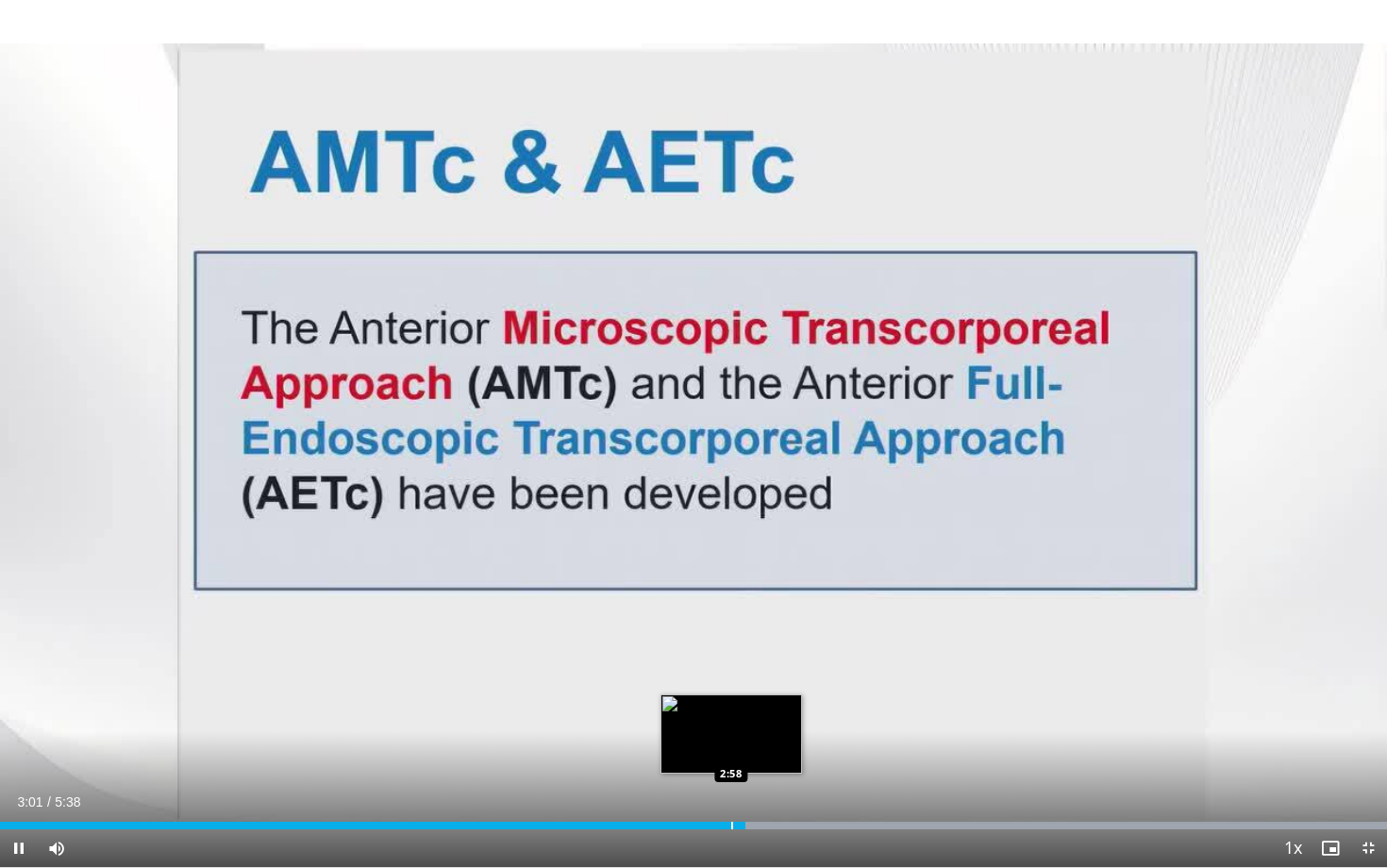 click at bounding box center [732, 826] 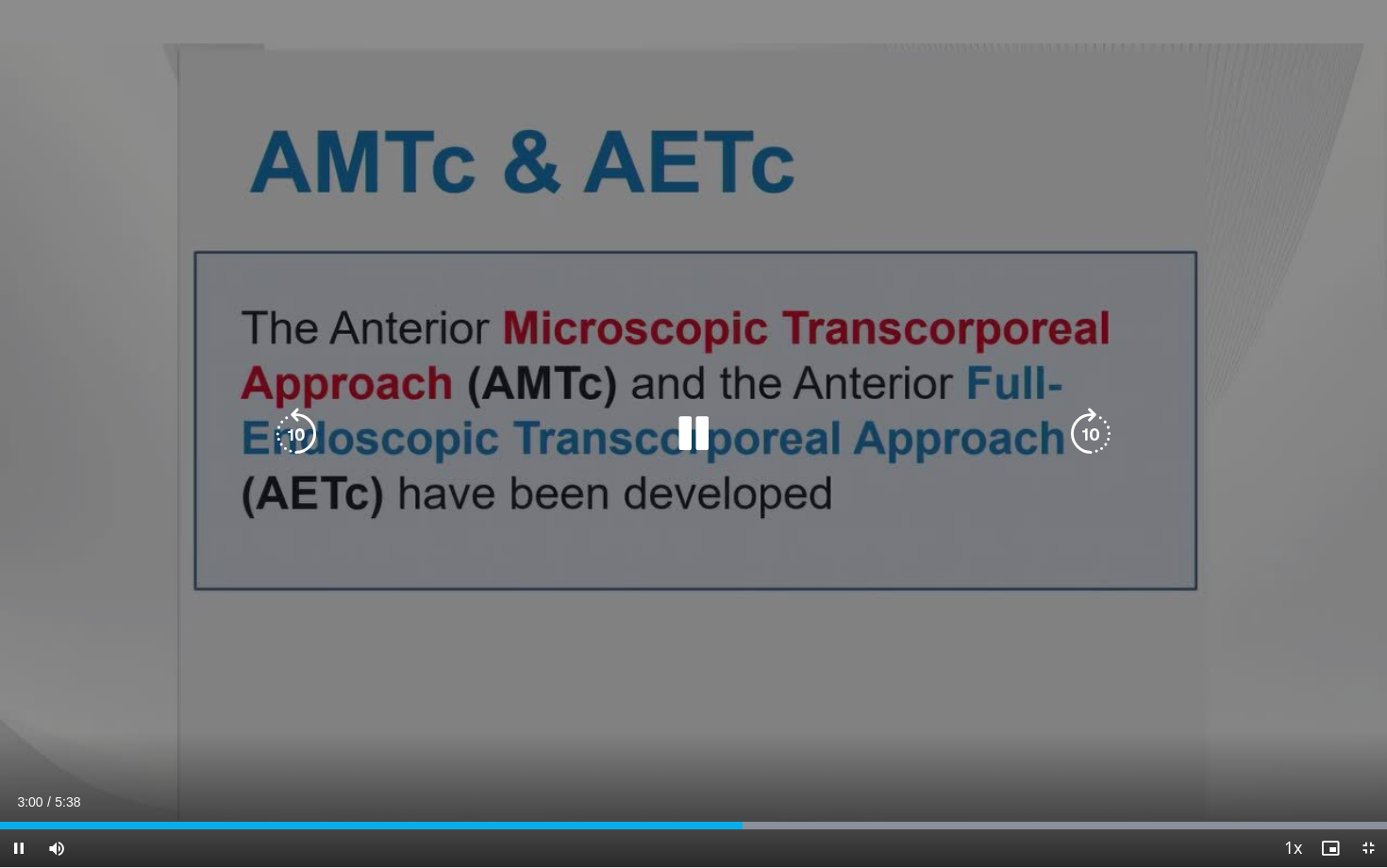 click at bounding box center (694, 434) 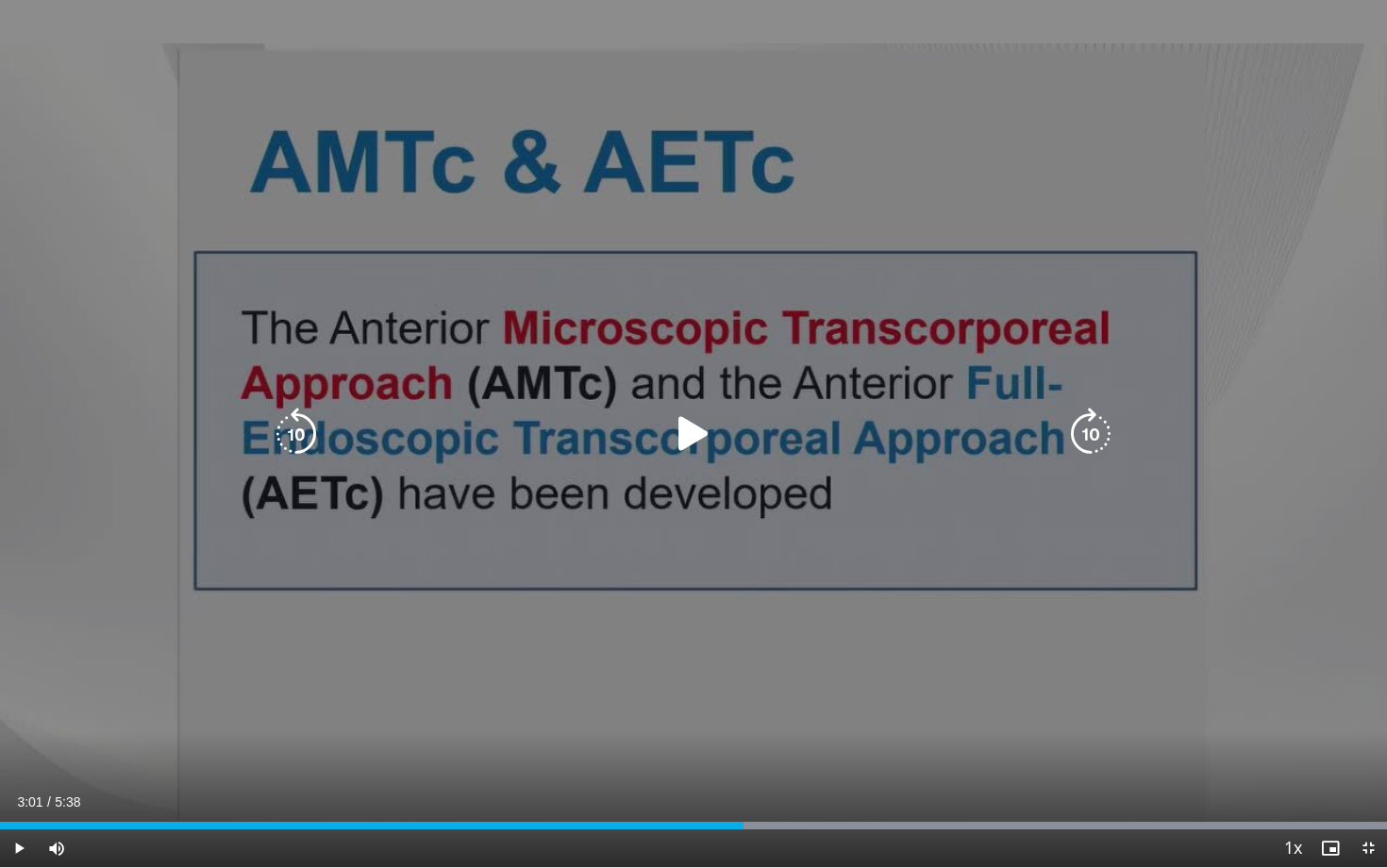 click at bounding box center (694, 434) 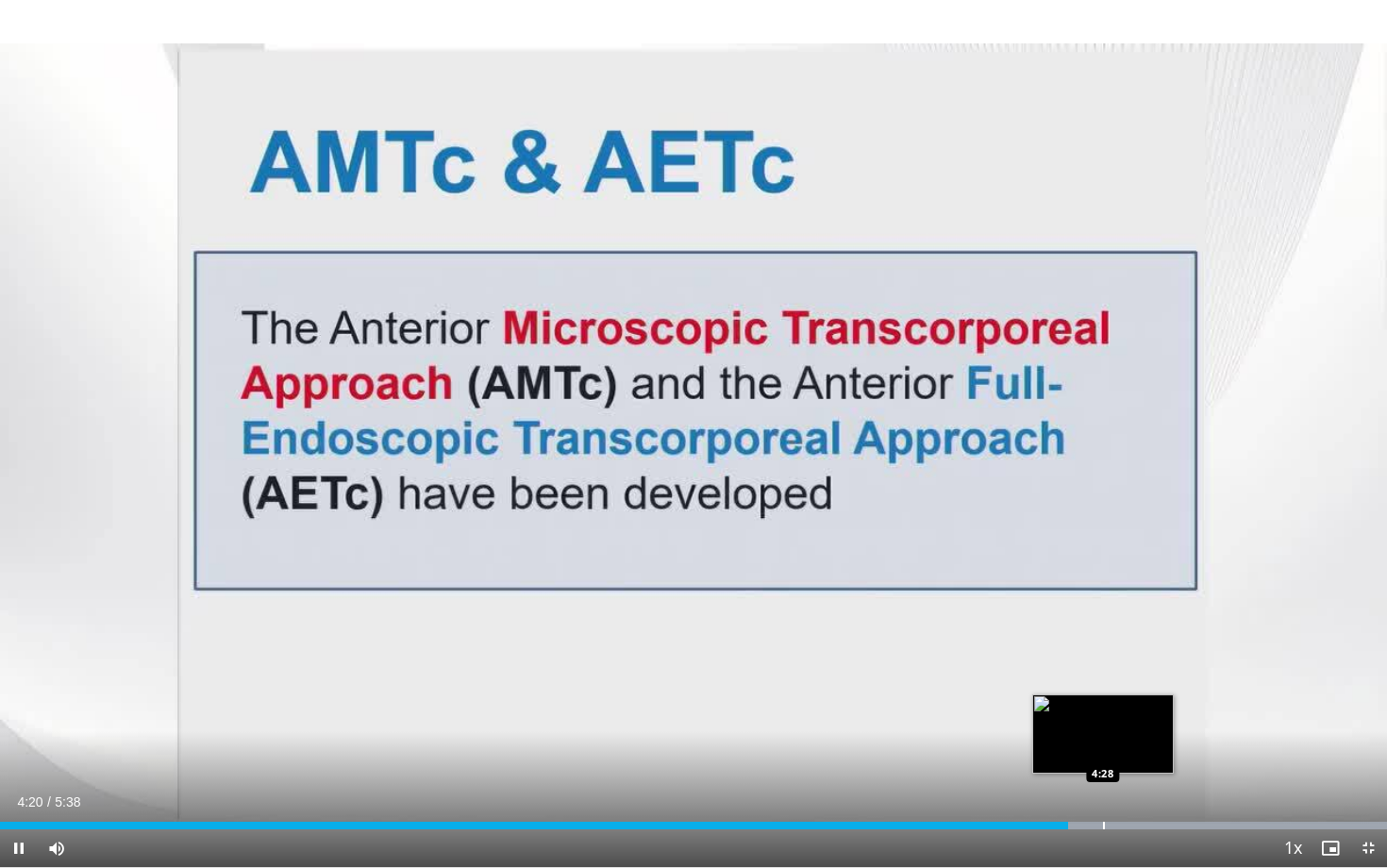 click on "Loaded :  99.98% 4:20 4:28" at bounding box center [694, 826] 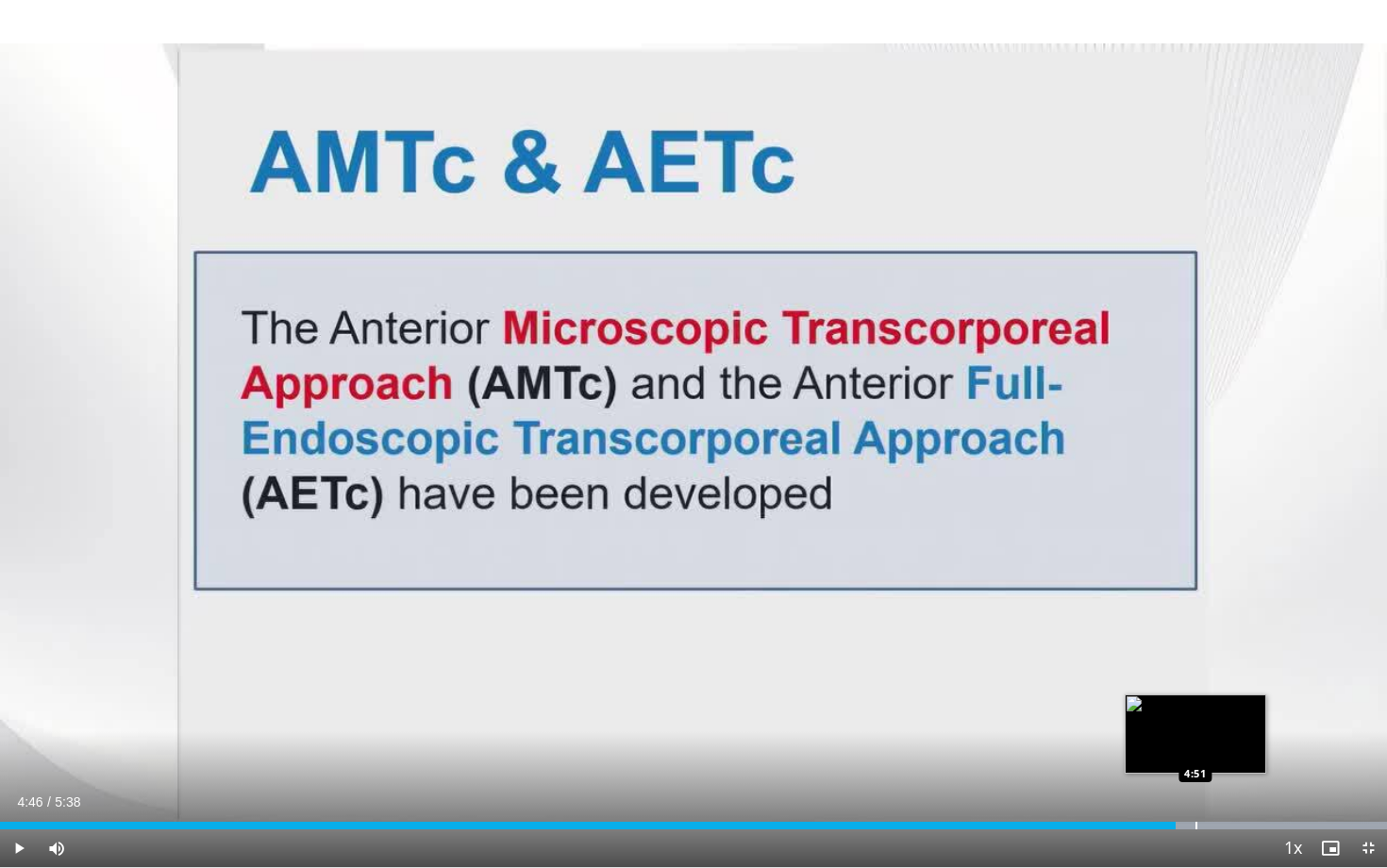 click at bounding box center (1196, 826) 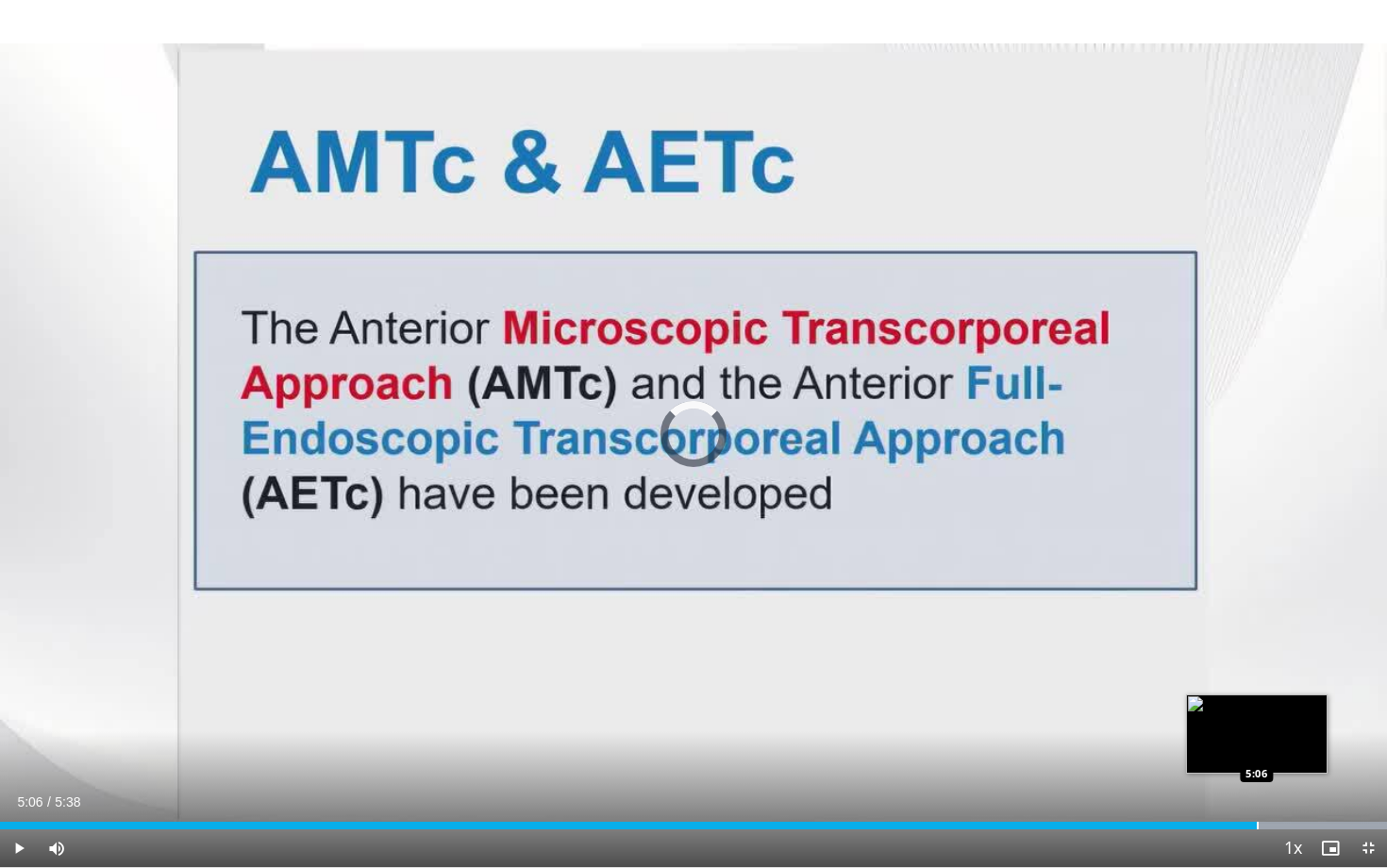 click at bounding box center [1258, 826] 